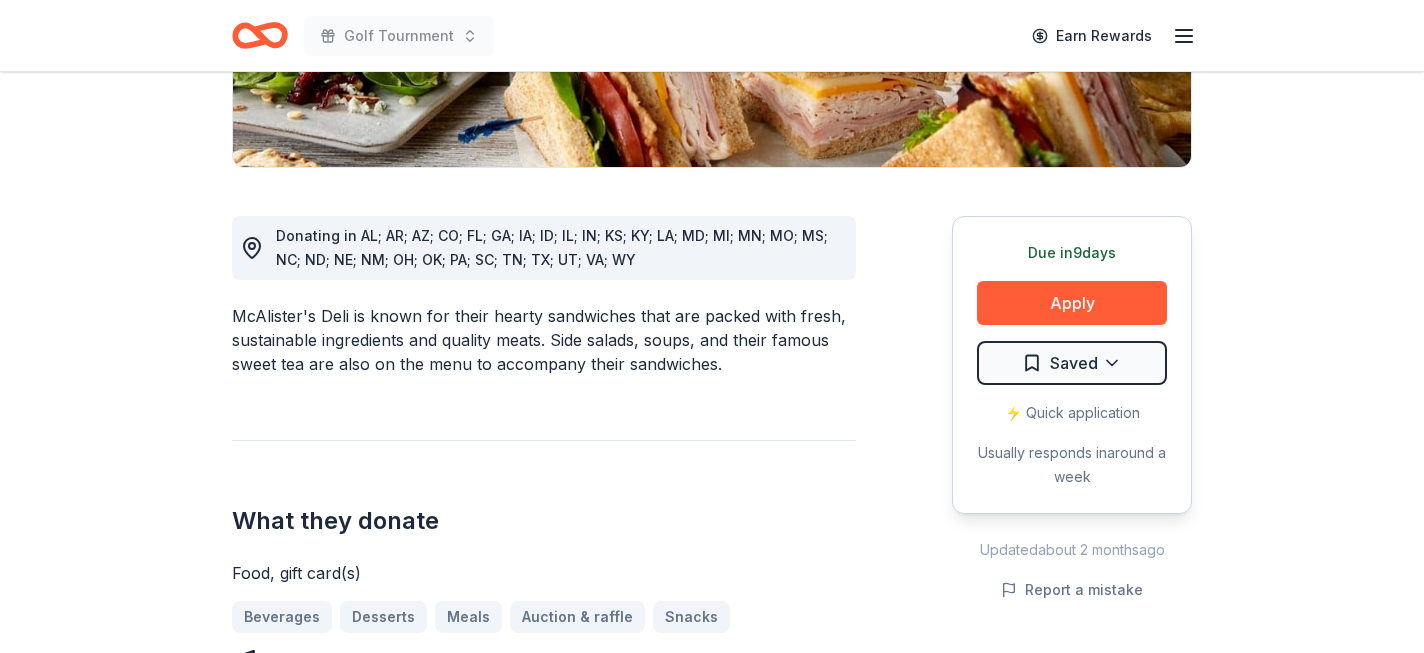 scroll, scrollTop: 442, scrollLeft: 0, axis: vertical 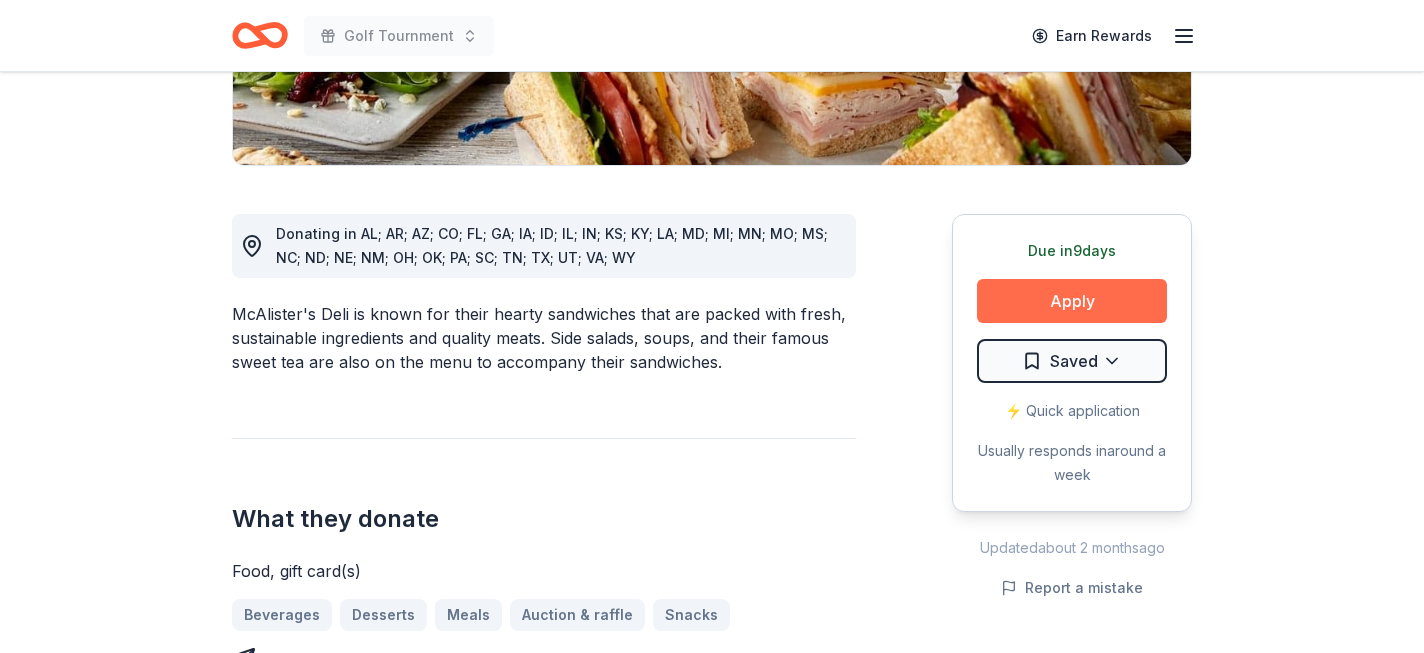 click on "Apply" at bounding box center (1072, 301) 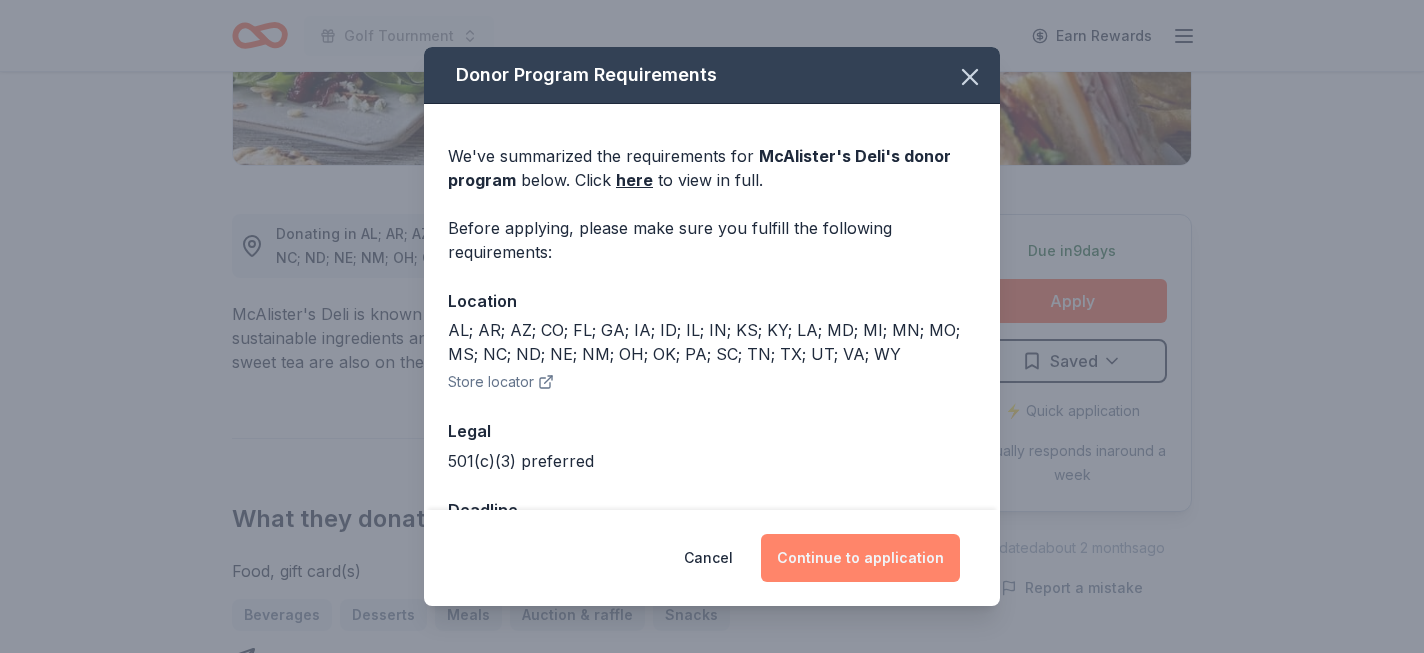 click on "Continue to application" at bounding box center [860, 558] 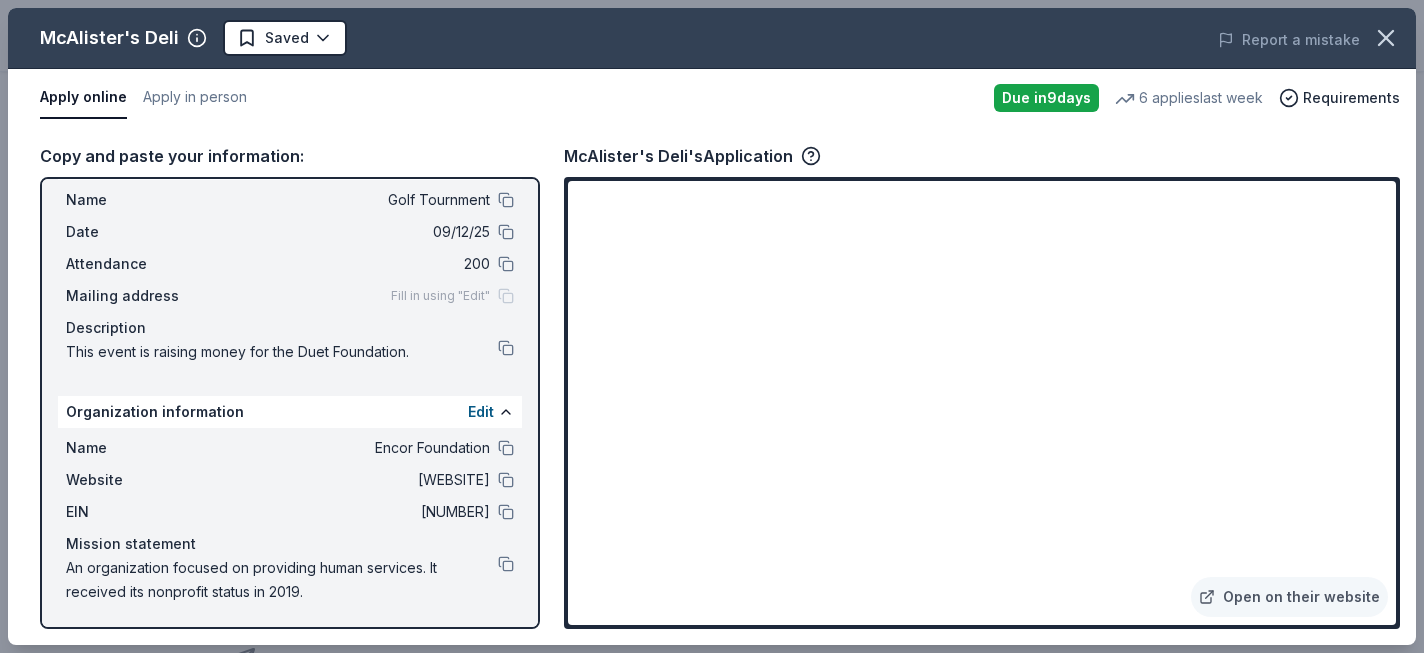 scroll, scrollTop: 48, scrollLeft: 0, axis: vertical 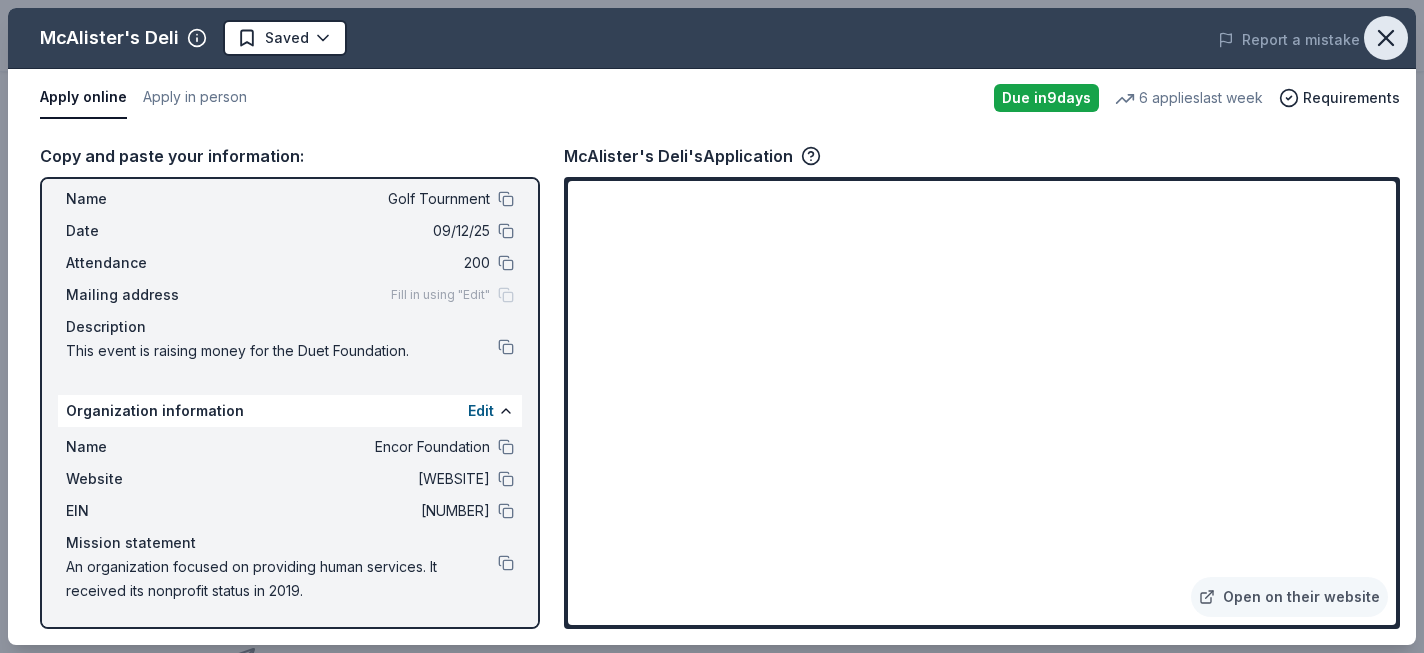 click at bounding box center [1386, 38] 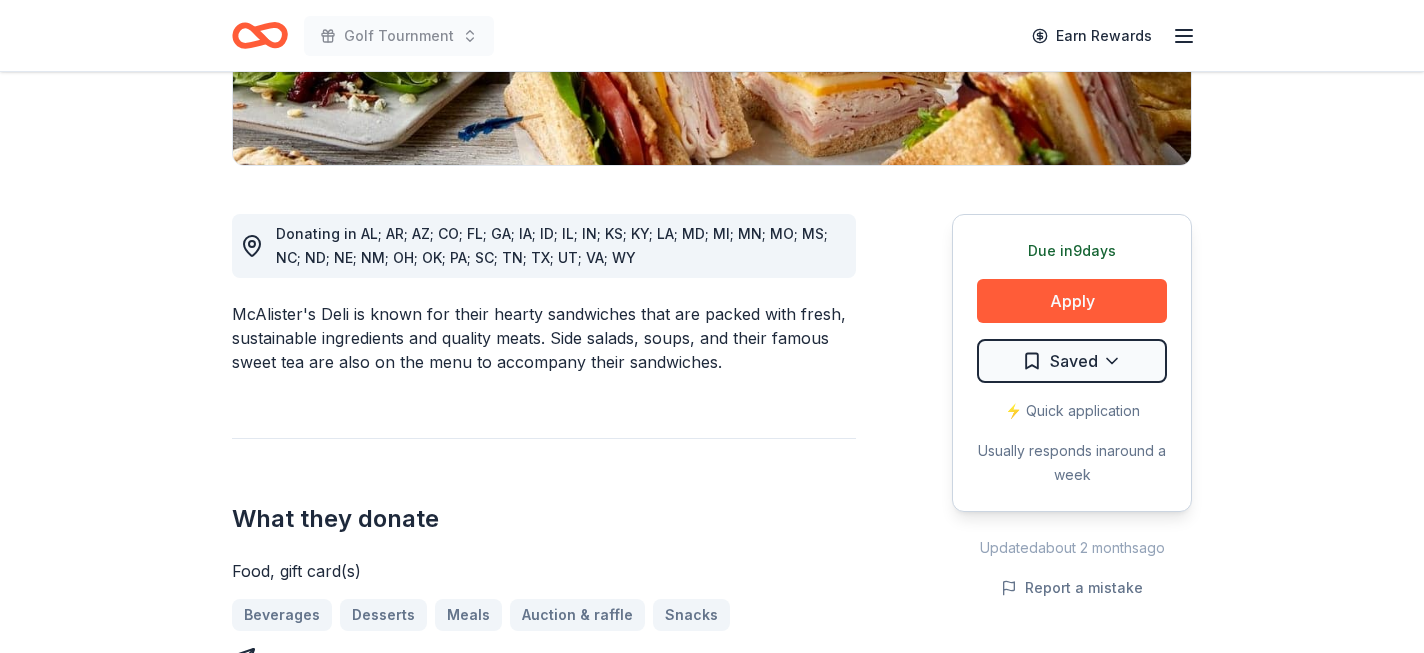 scroll, scrollTop: 0, scrollLeft: 0, axis: both 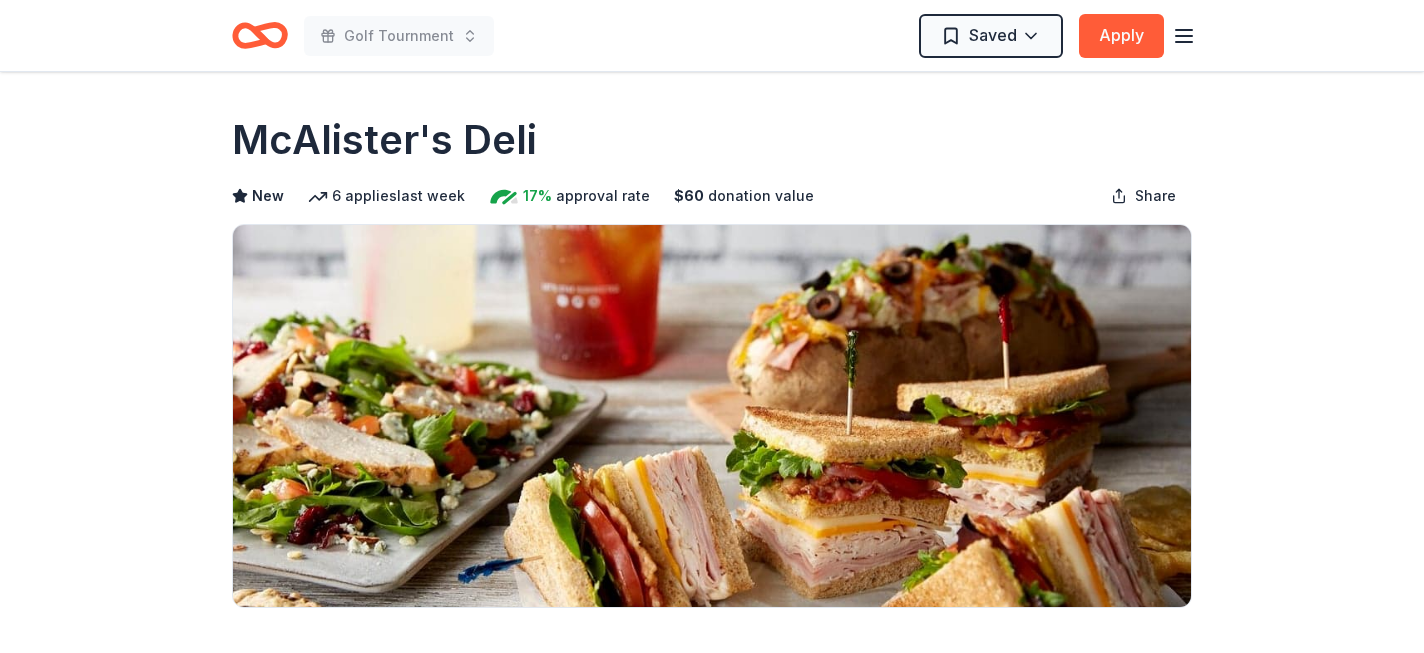 click 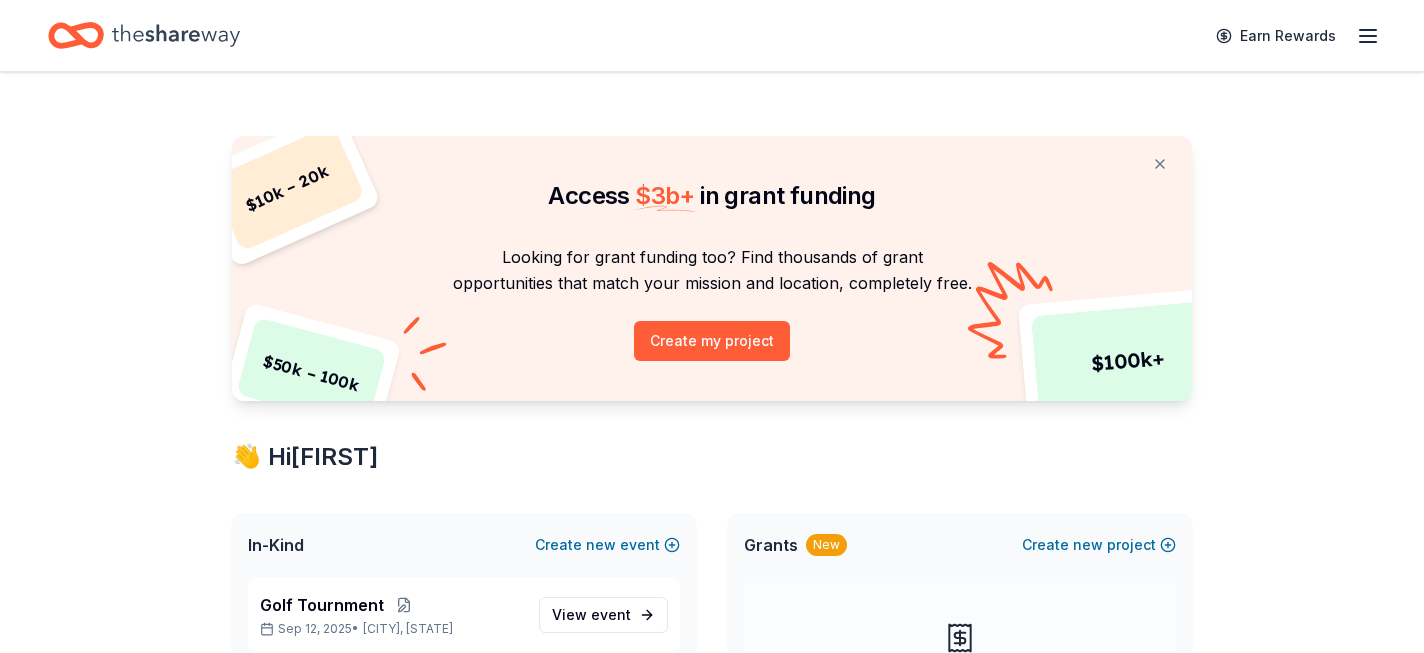 click on "Earn Rewards" at bounding box center (712, 35) 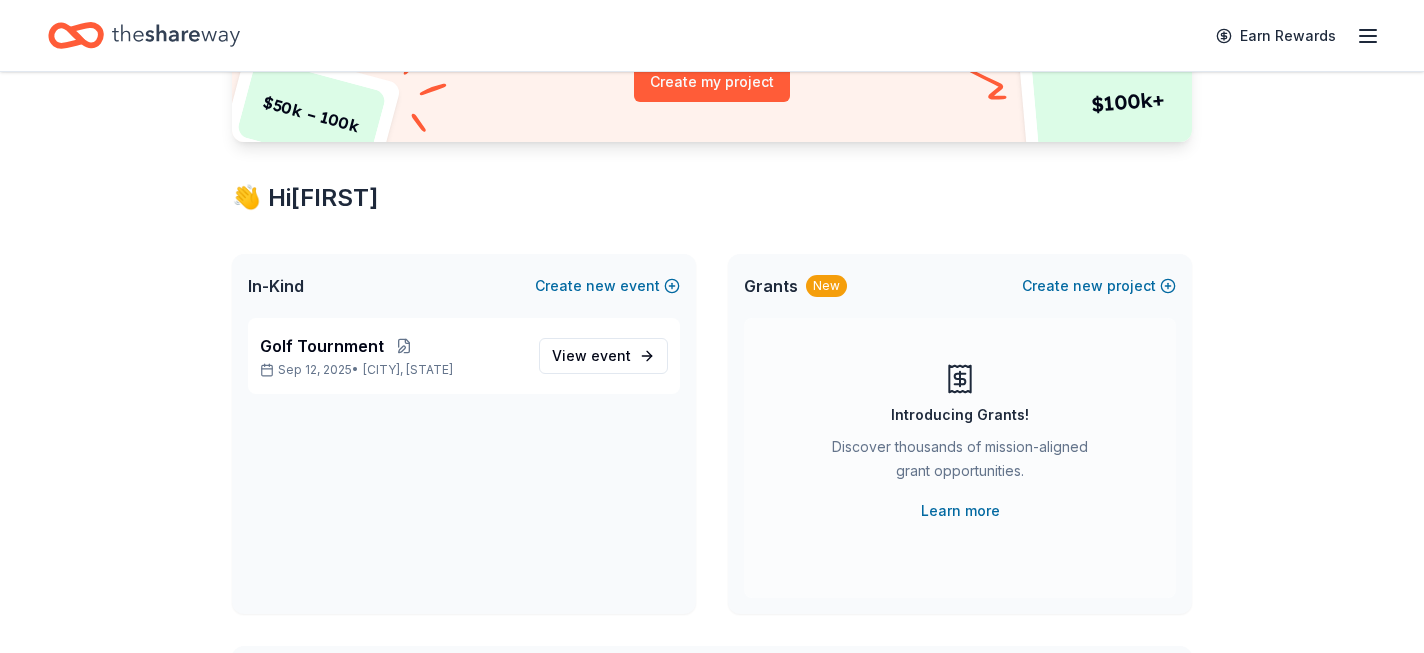 scroll, scrollTop: 302, scrollLeft: 0, axis: vertical 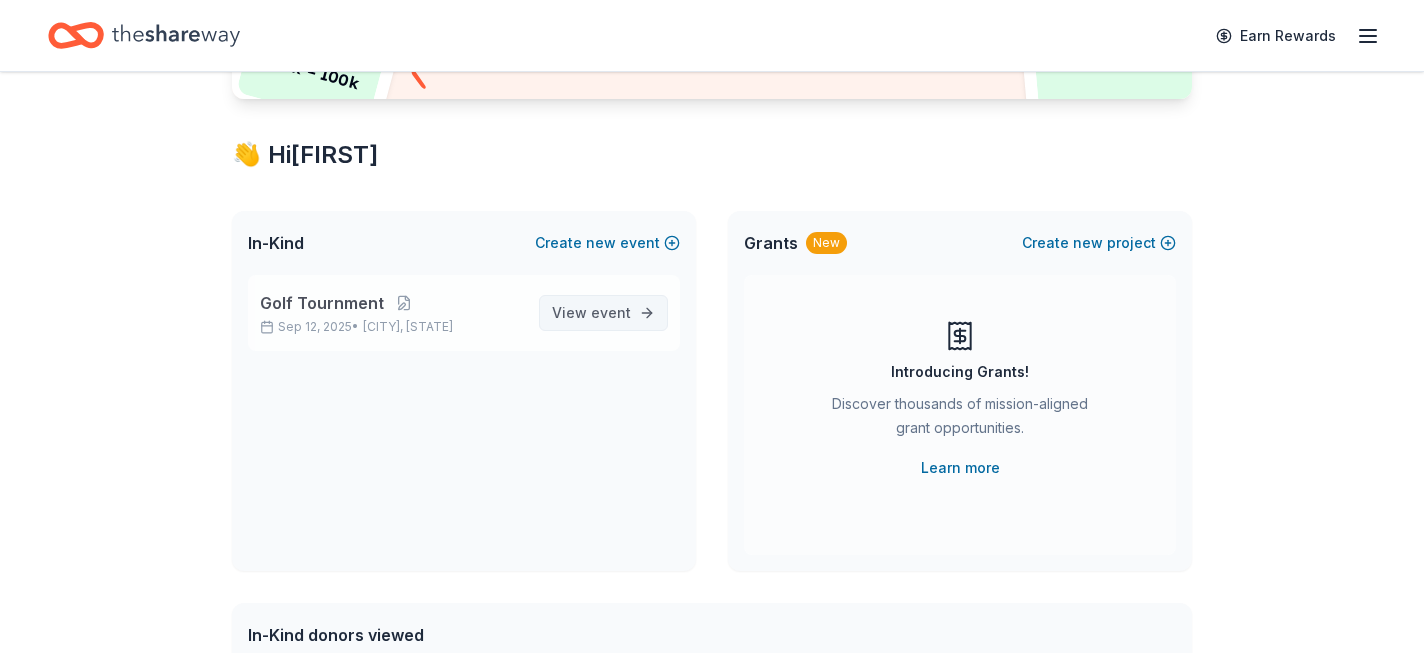 click on "View   event" at bounding box center [603, 313] 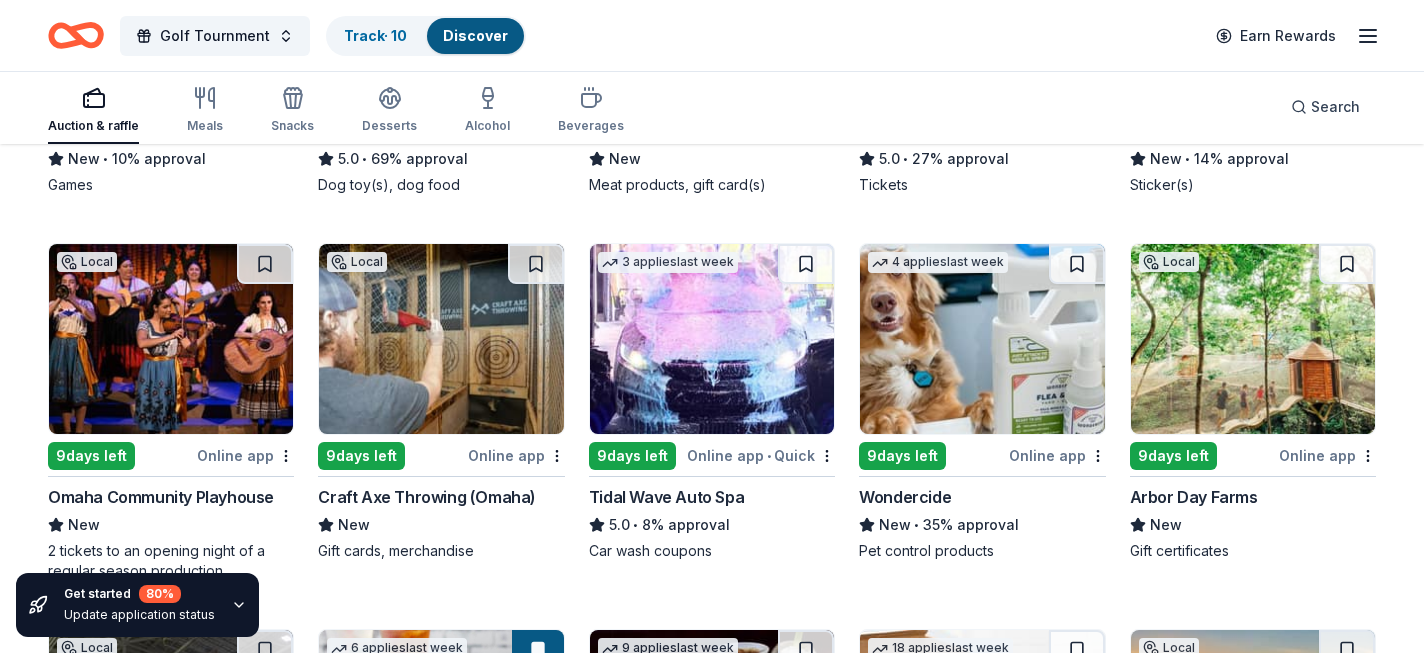 scroll, scrollTop: 1261, scrollLeft: 0, axis: vertical 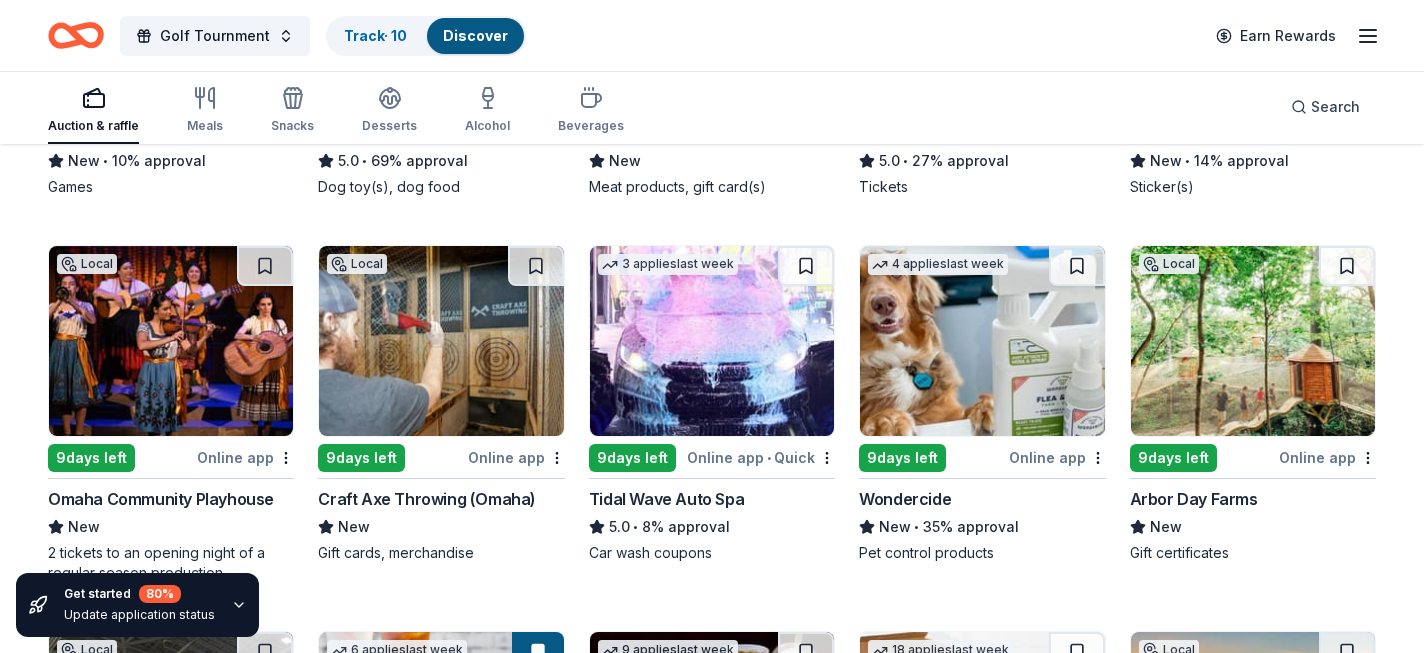 click at bounding box center (712, 341) 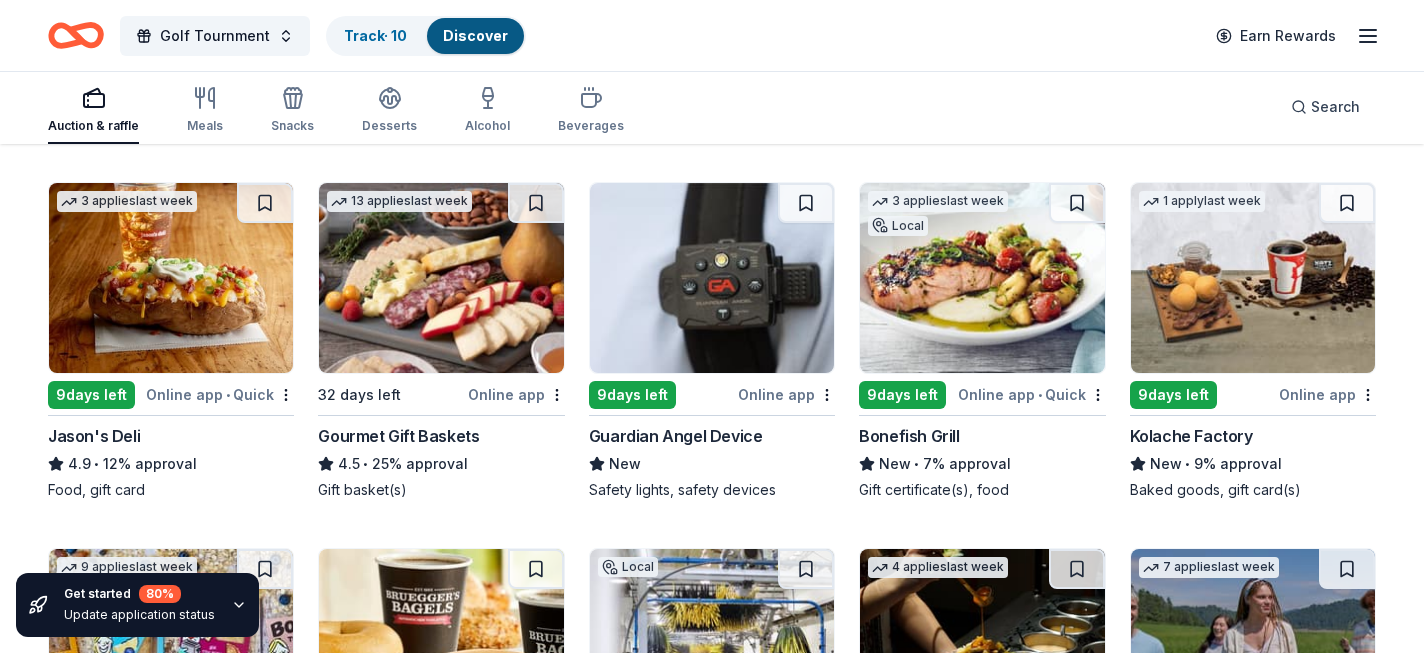 scroll, scrollTop: 2100, scrollLeft: 0, axis: vertical 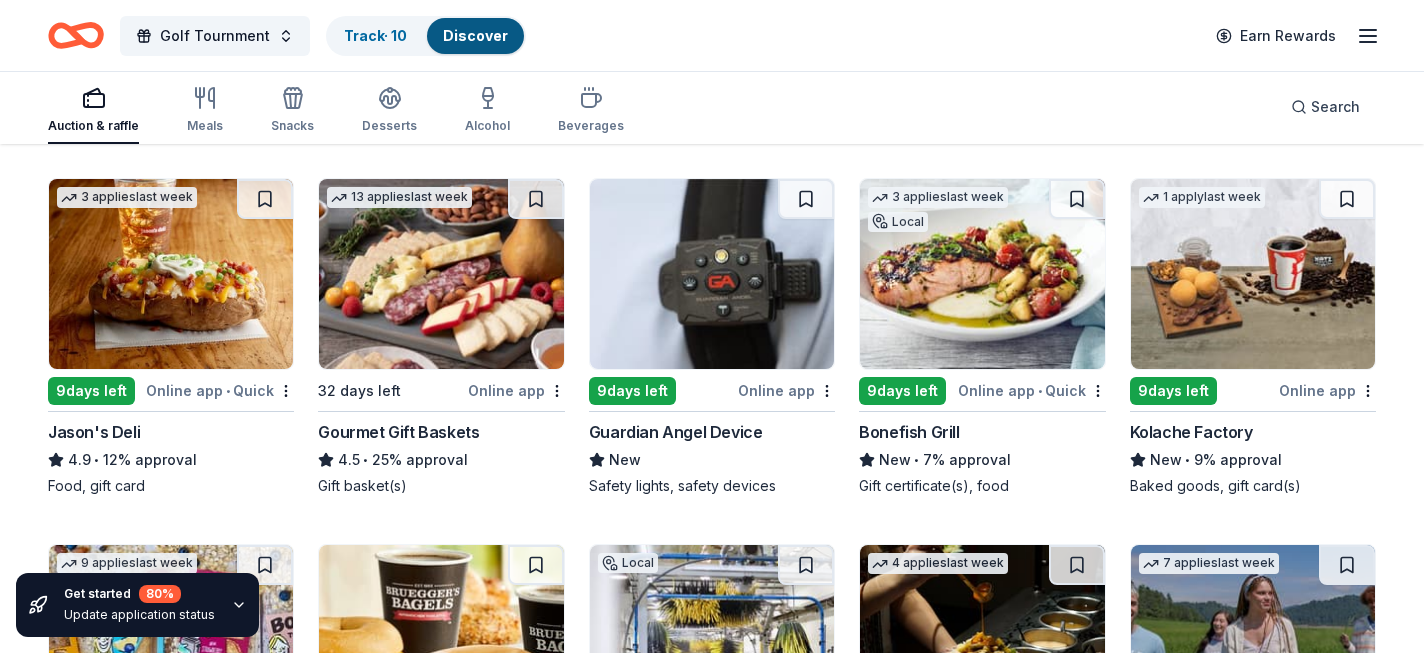 click at bounding box center (441, 274) 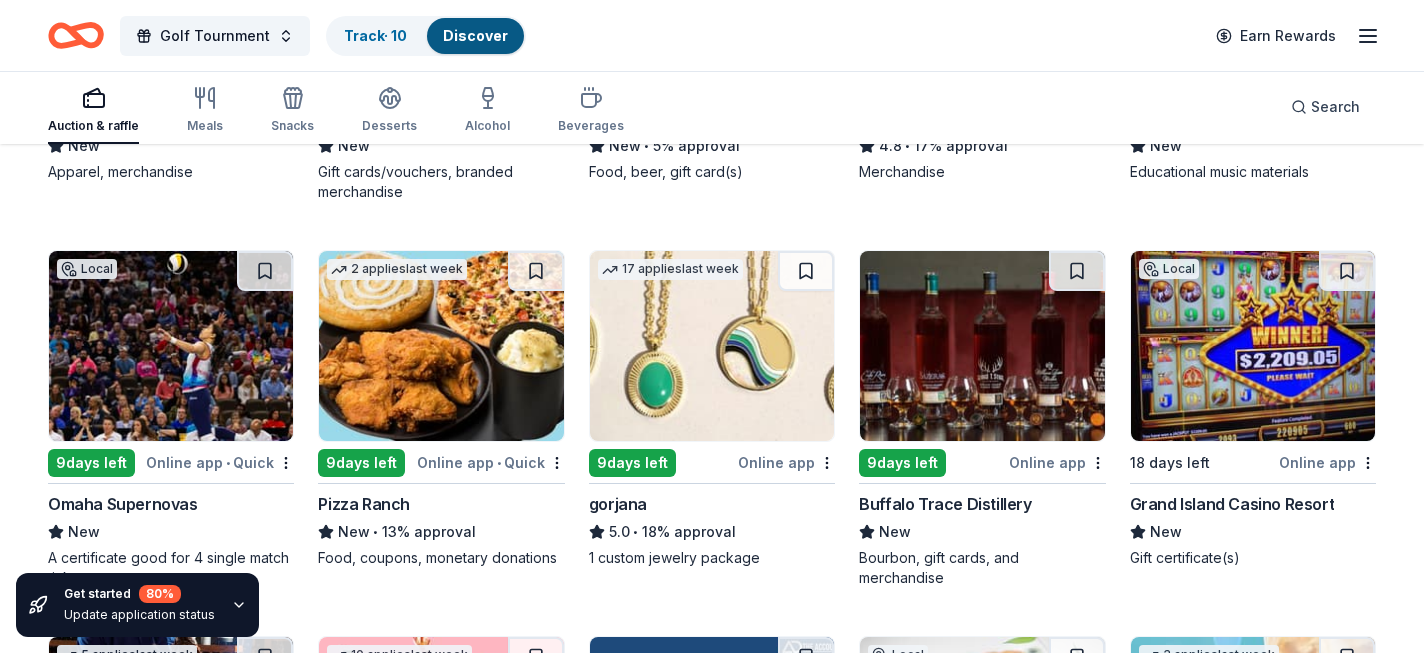 scroll, scrollTop: 3149, scrollLeft: 0, axis: vertical 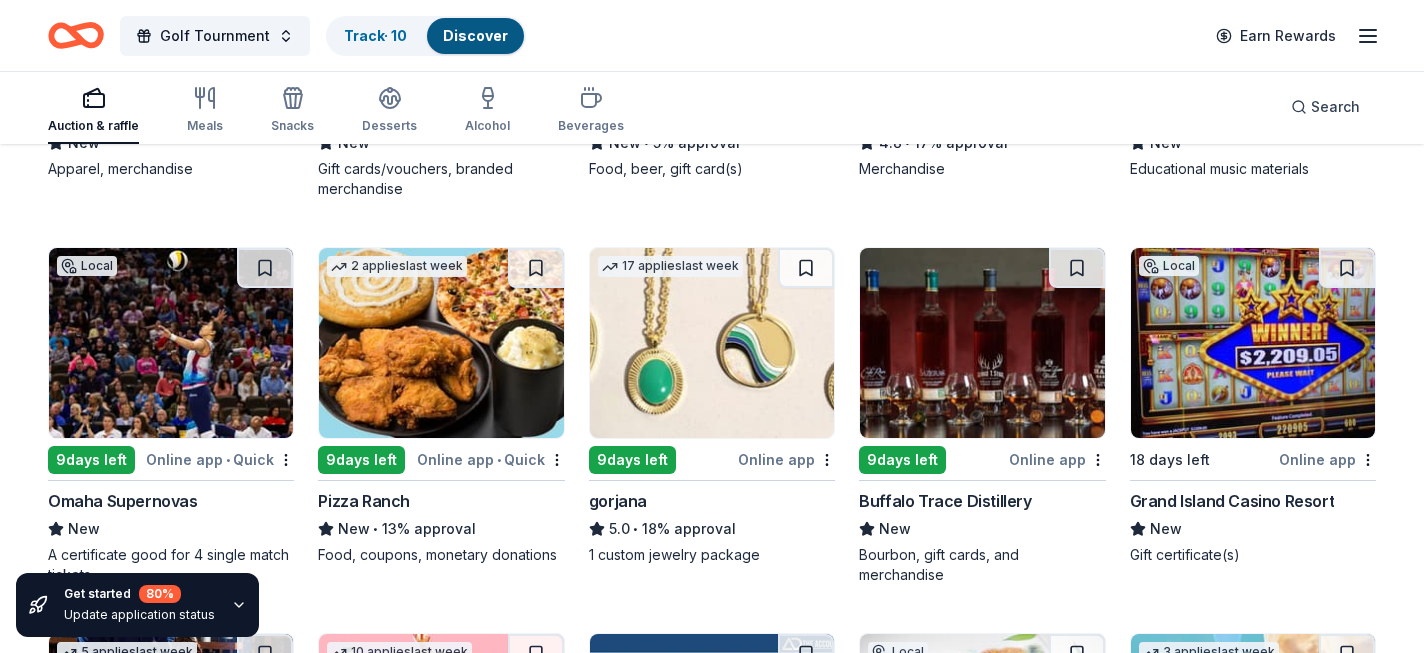 click at bounding box center [171, 343] 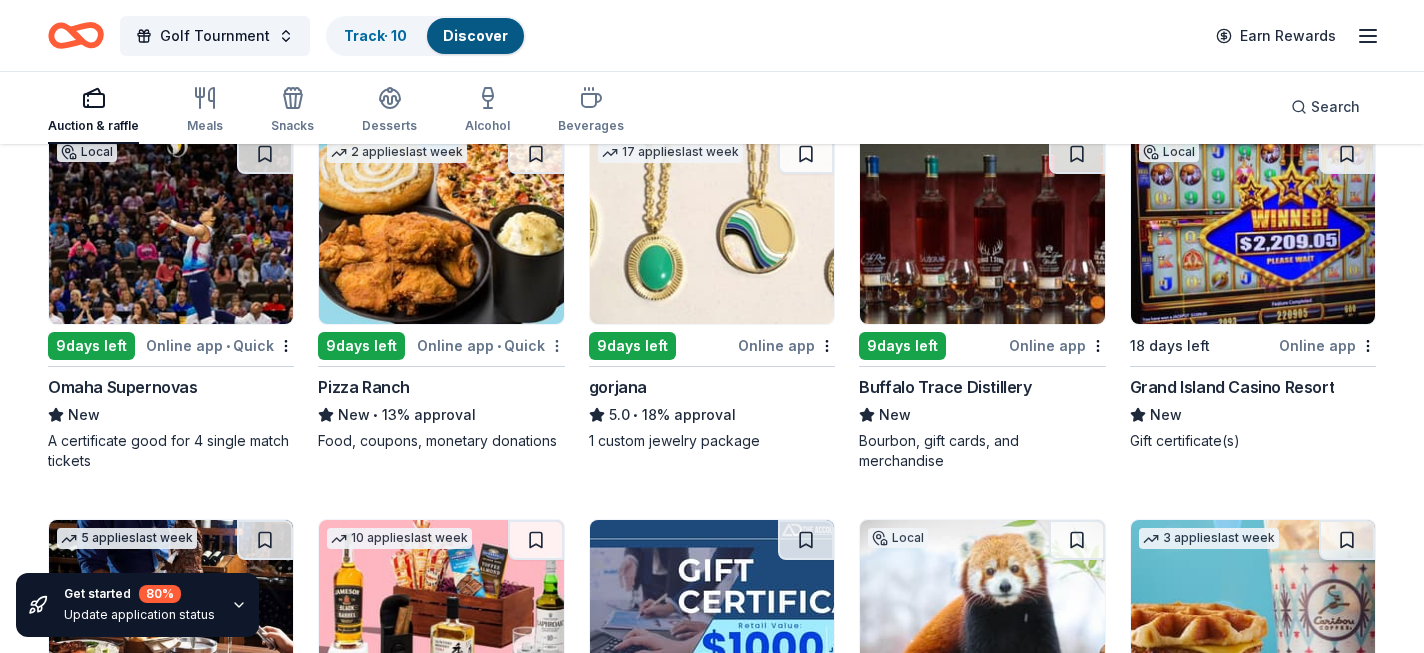 scroll, scrollTop: 3256, scrollLeft: 0, axis: vertical 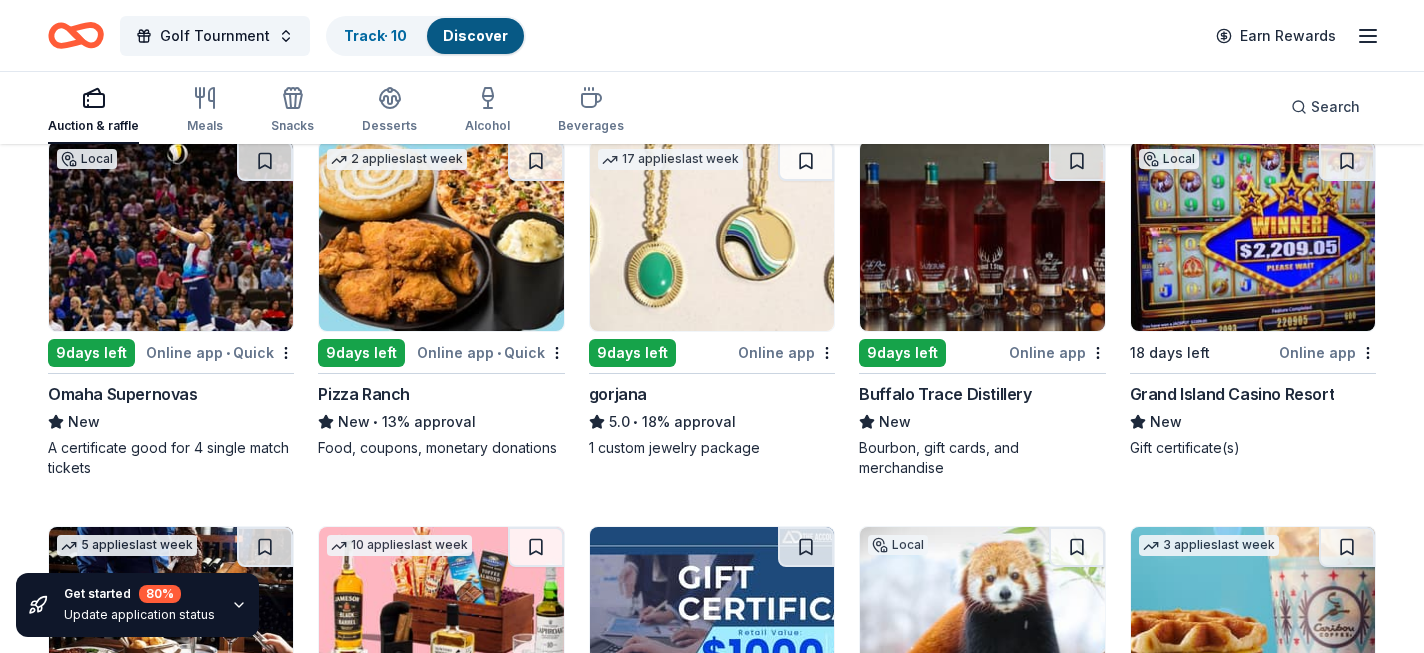 click at bounding box center (982, 236) 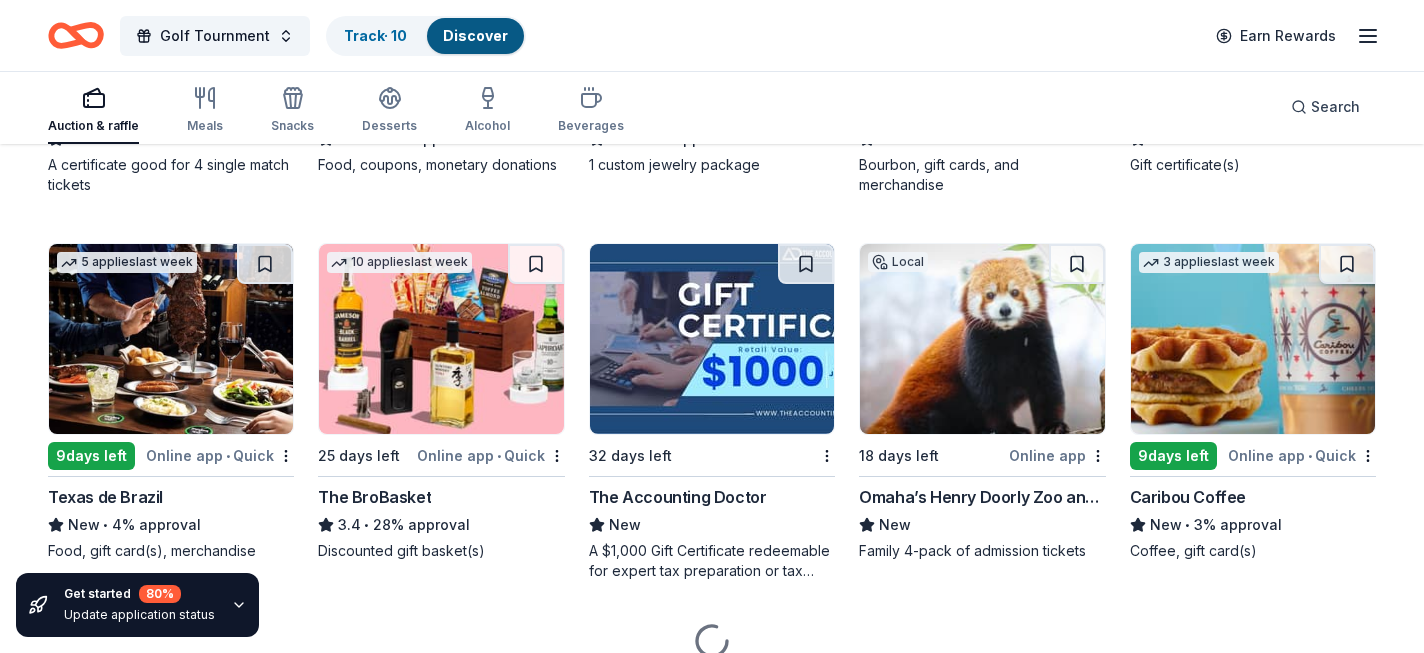 scroll, scrollTop: 3542, scrollLeft: 0, axis: vertical 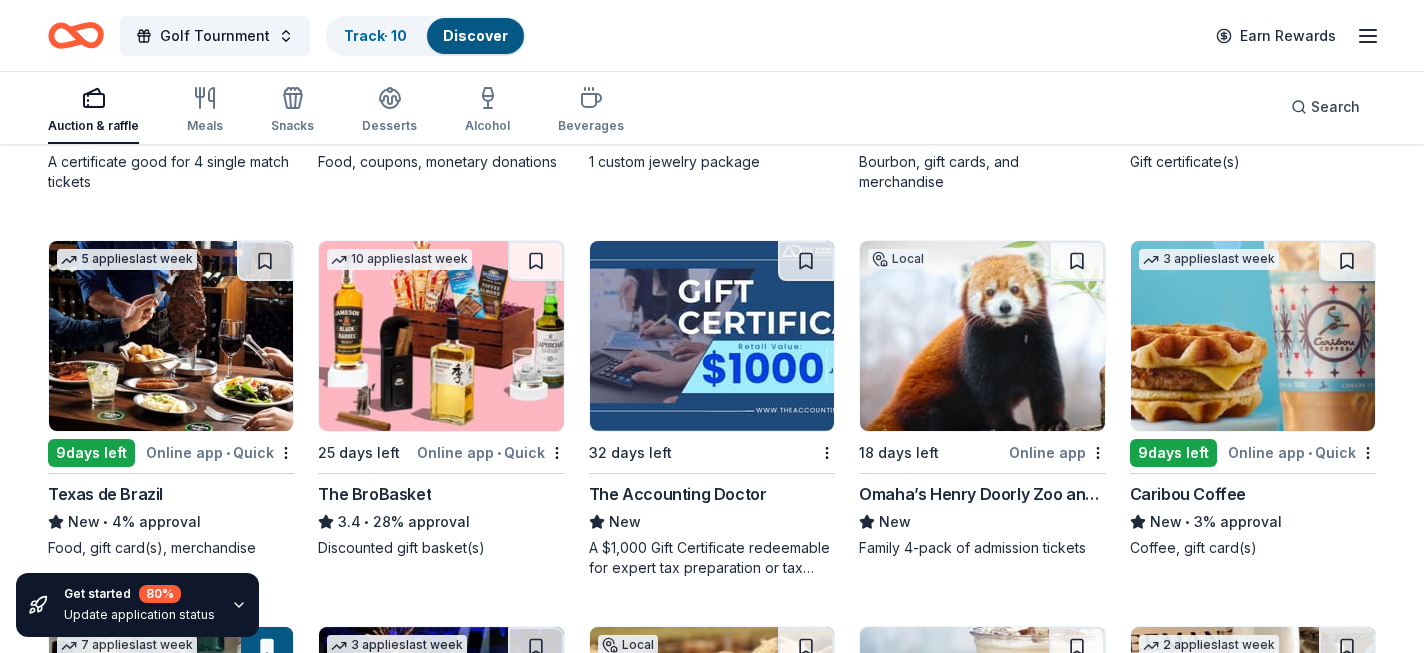 click at bounding box center [441, 336] 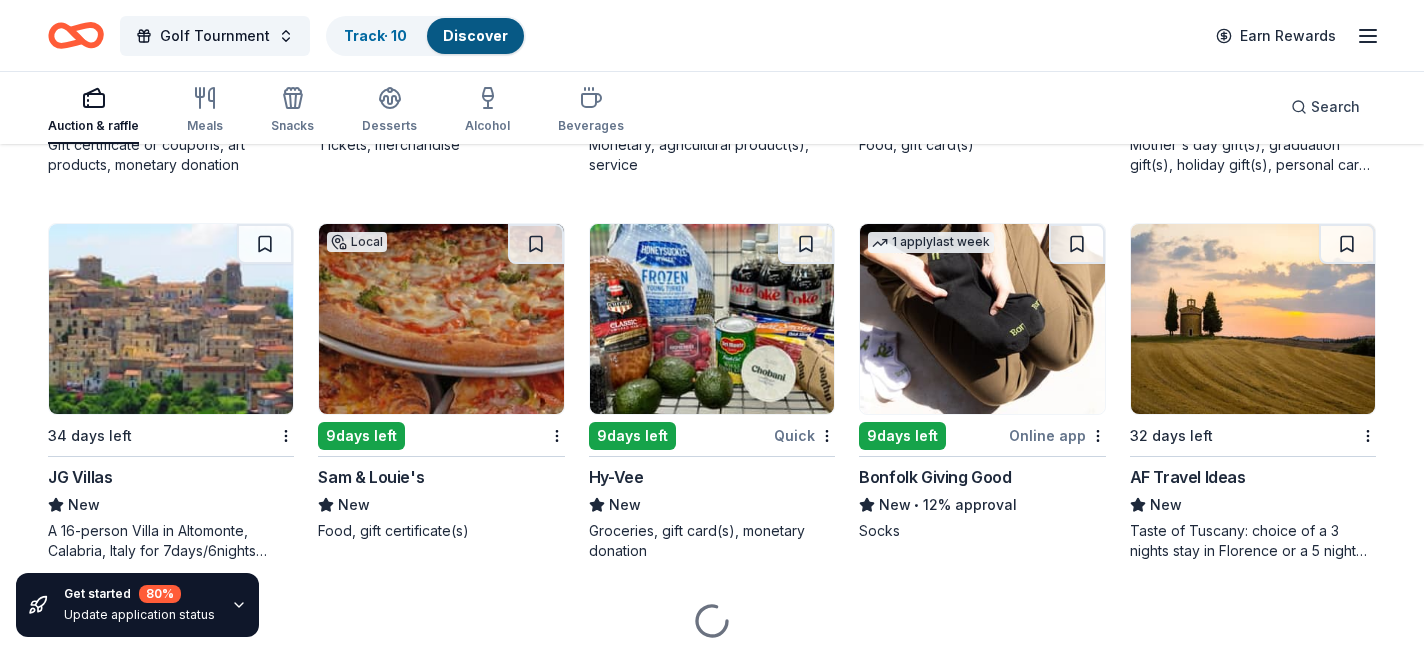 scroll, scrollTop: 4330, scrollLeft: 0, axis: vertical 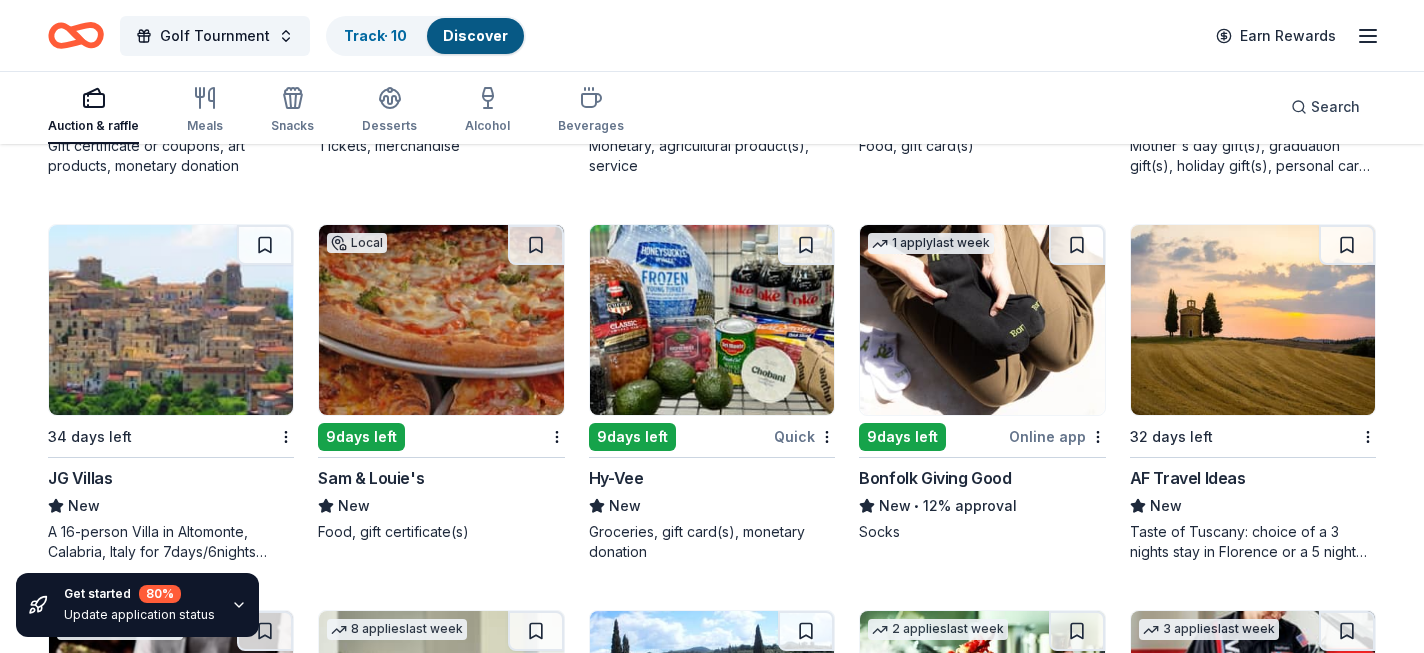 click at bounding box center [712, 320] 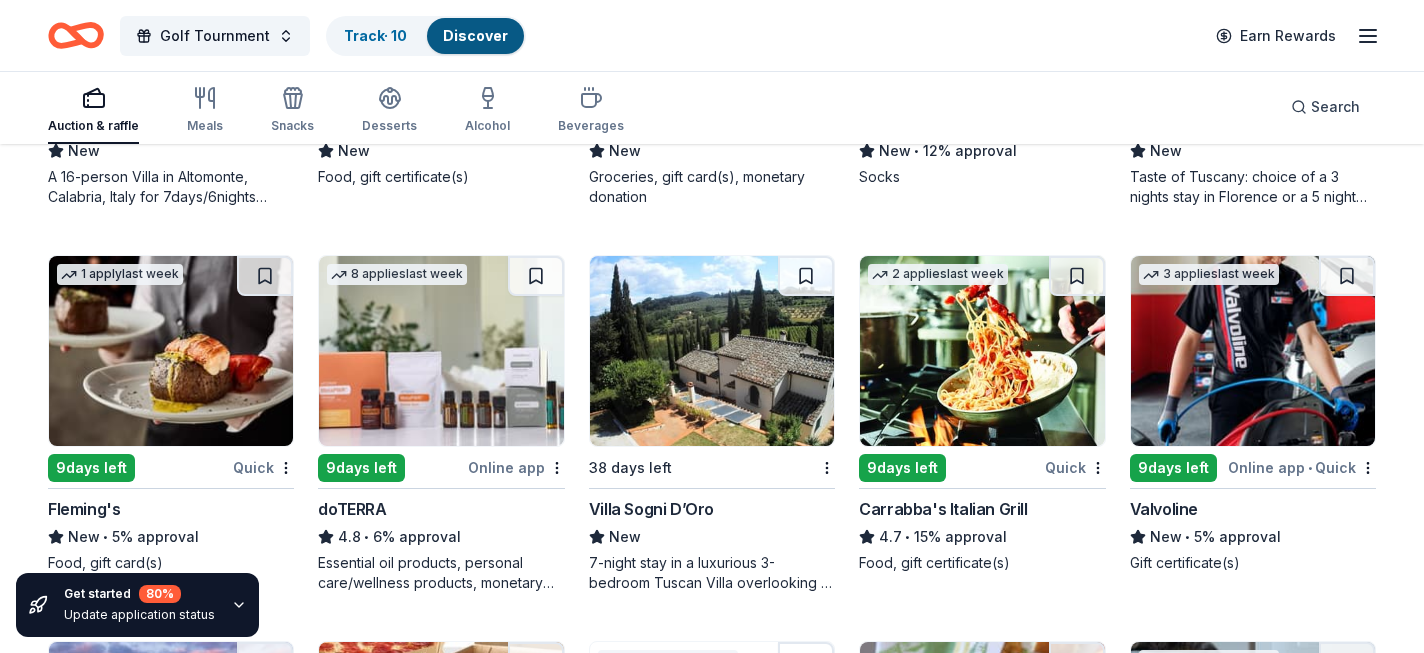 scroll, scrollTop: 4687, scrollLeft: 0, axis: vertical 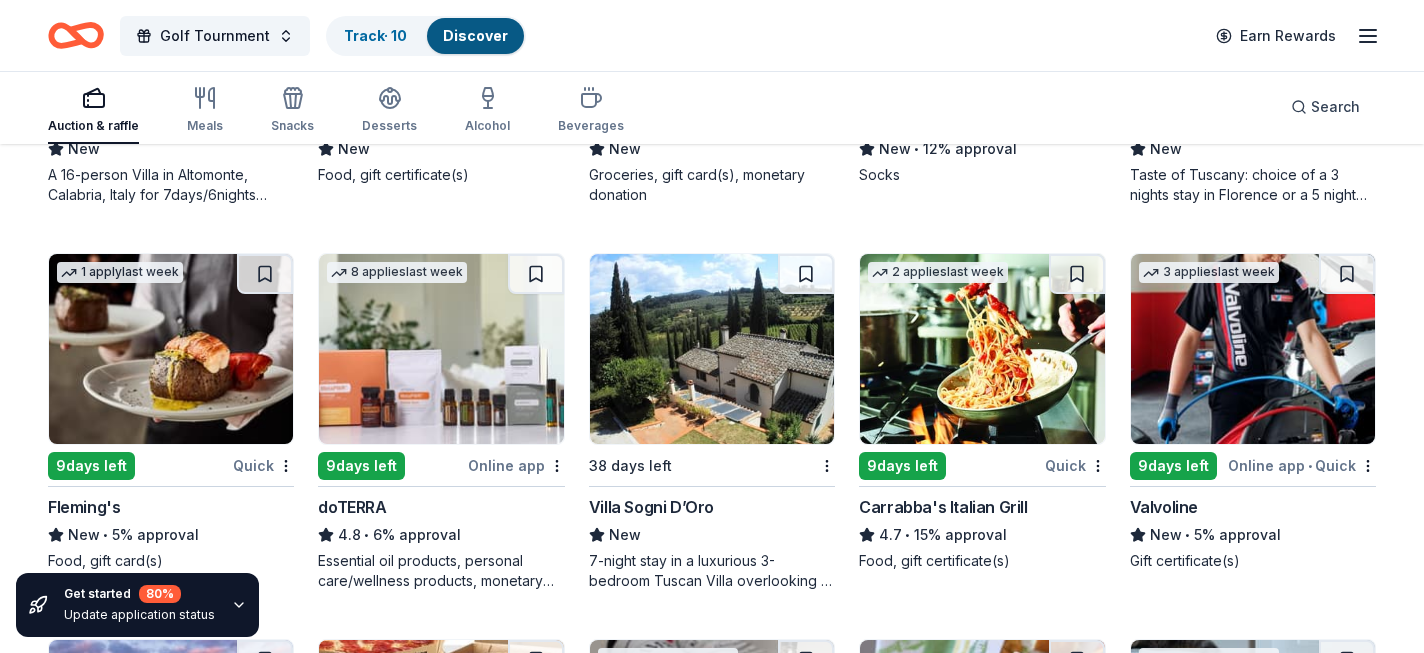 click at bounding box center (441, 349) 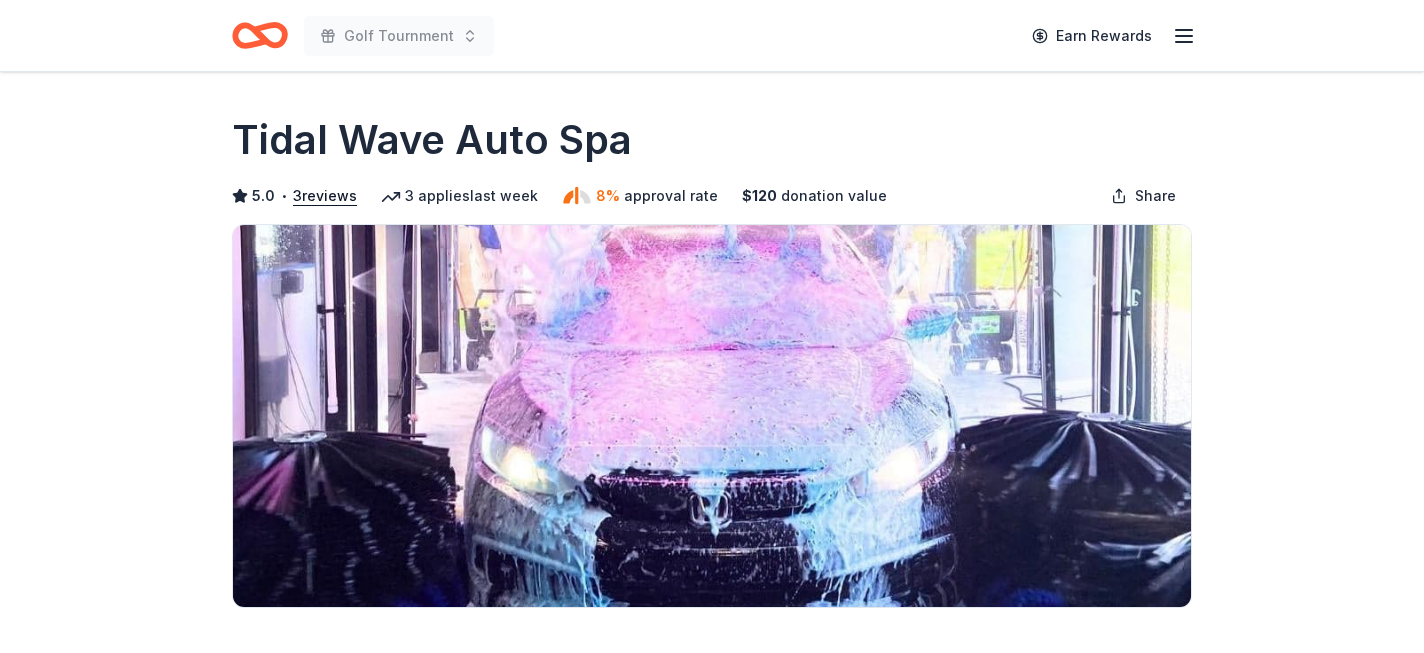 scroll, scrollTop: 422, scrollLeft: 0, axis: vertical 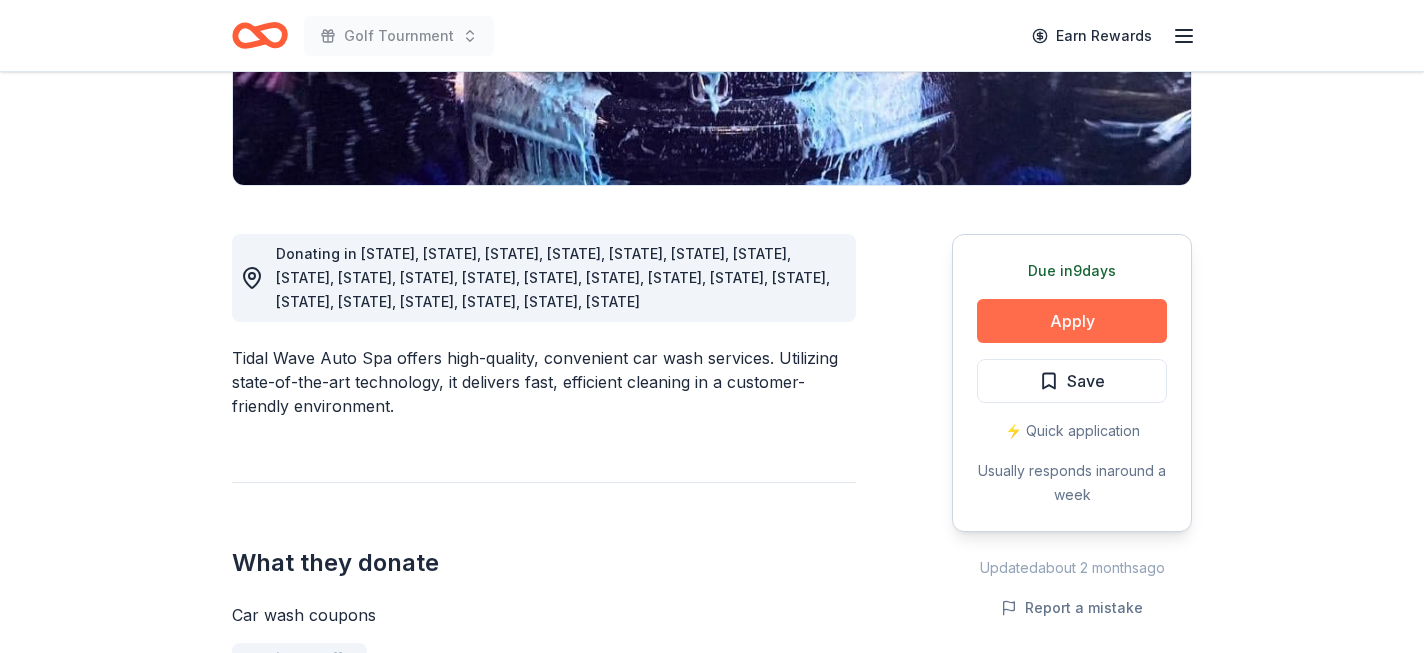 click on "Apply" at bounding box center (1072, 321) 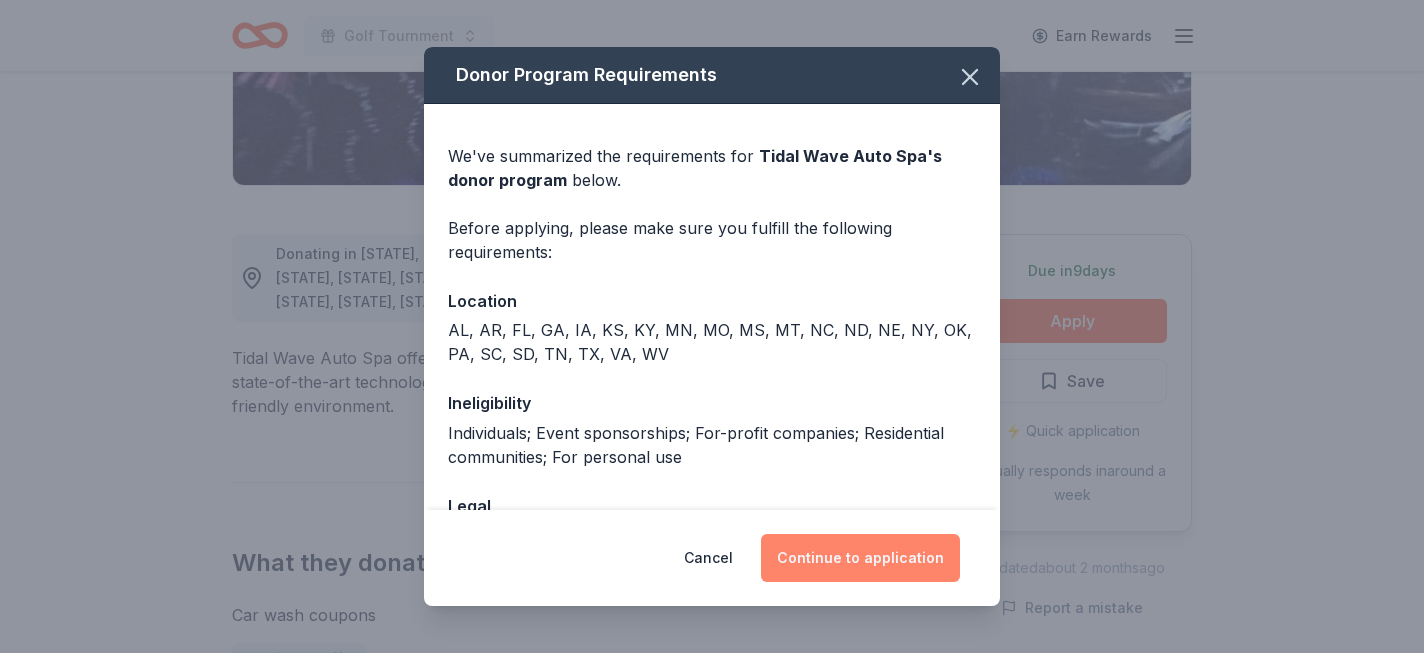 click on "Continue to application" at bounding box center [860, 558] 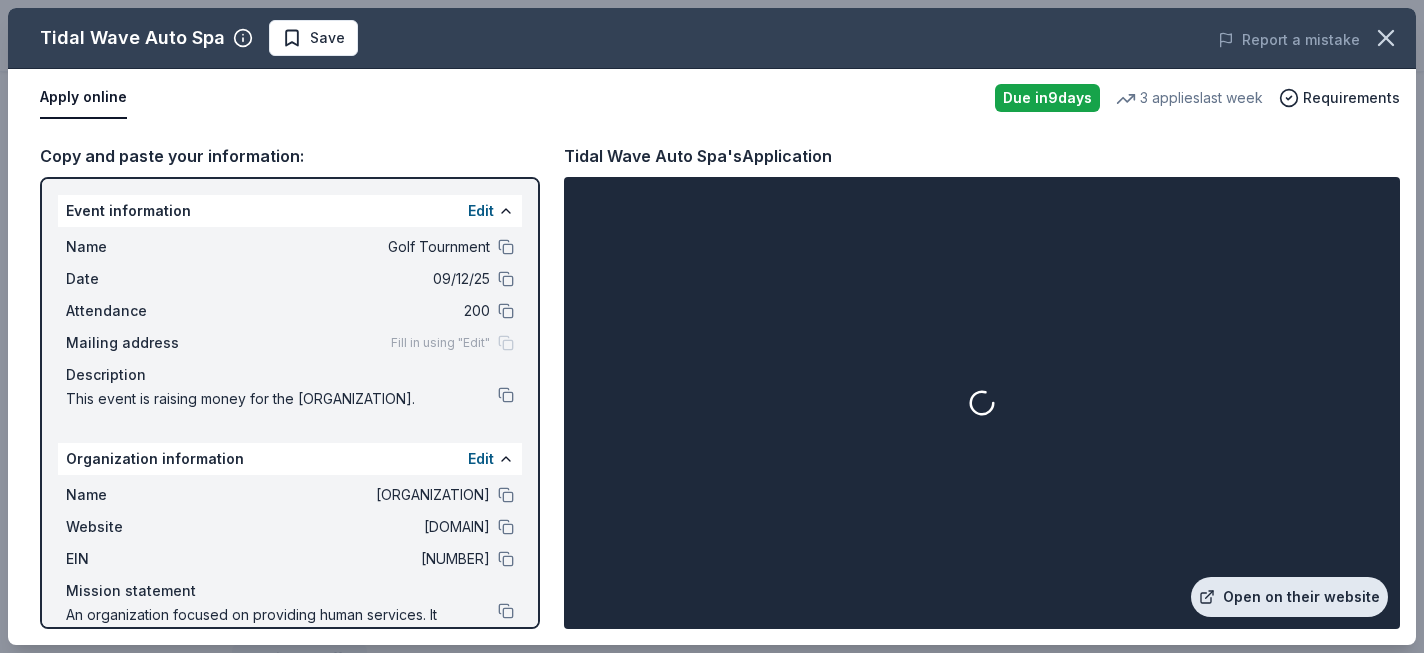 click on "Open on their website" at bounding box center [1289, 597] 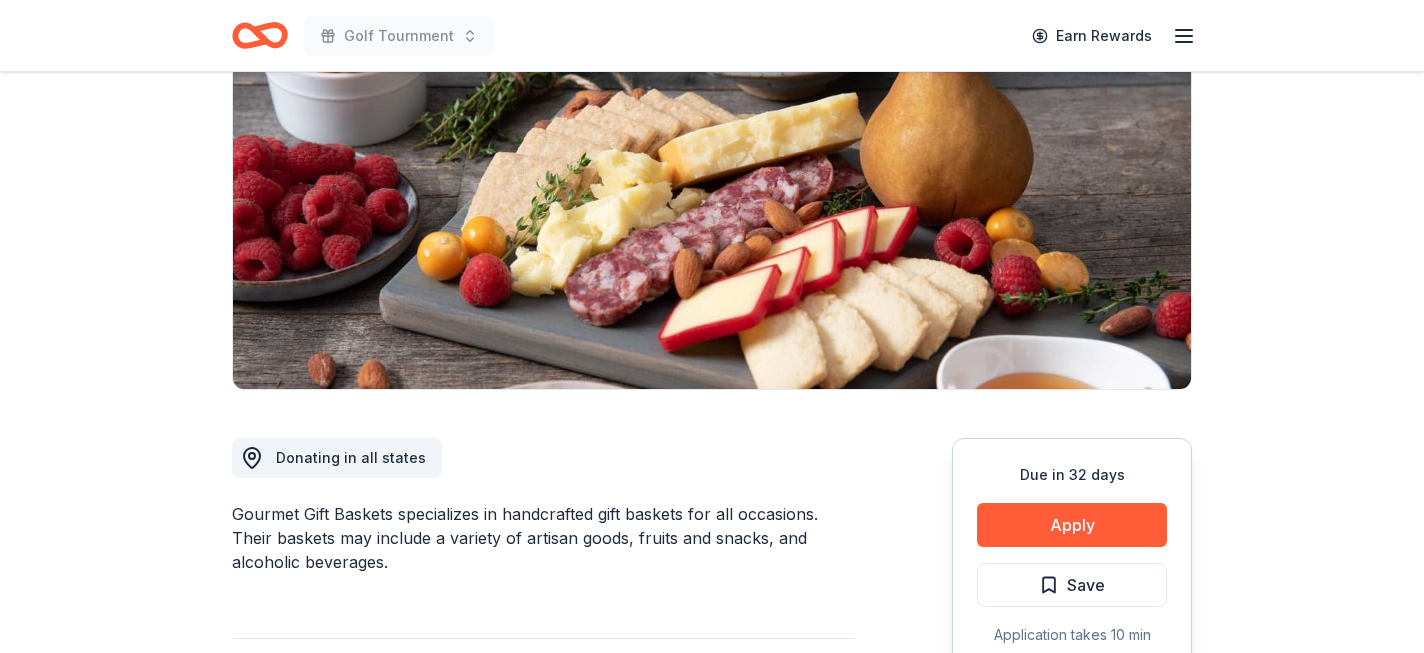 scroll, scrollTop: 303, scrollLeft: 0, axis: vertical 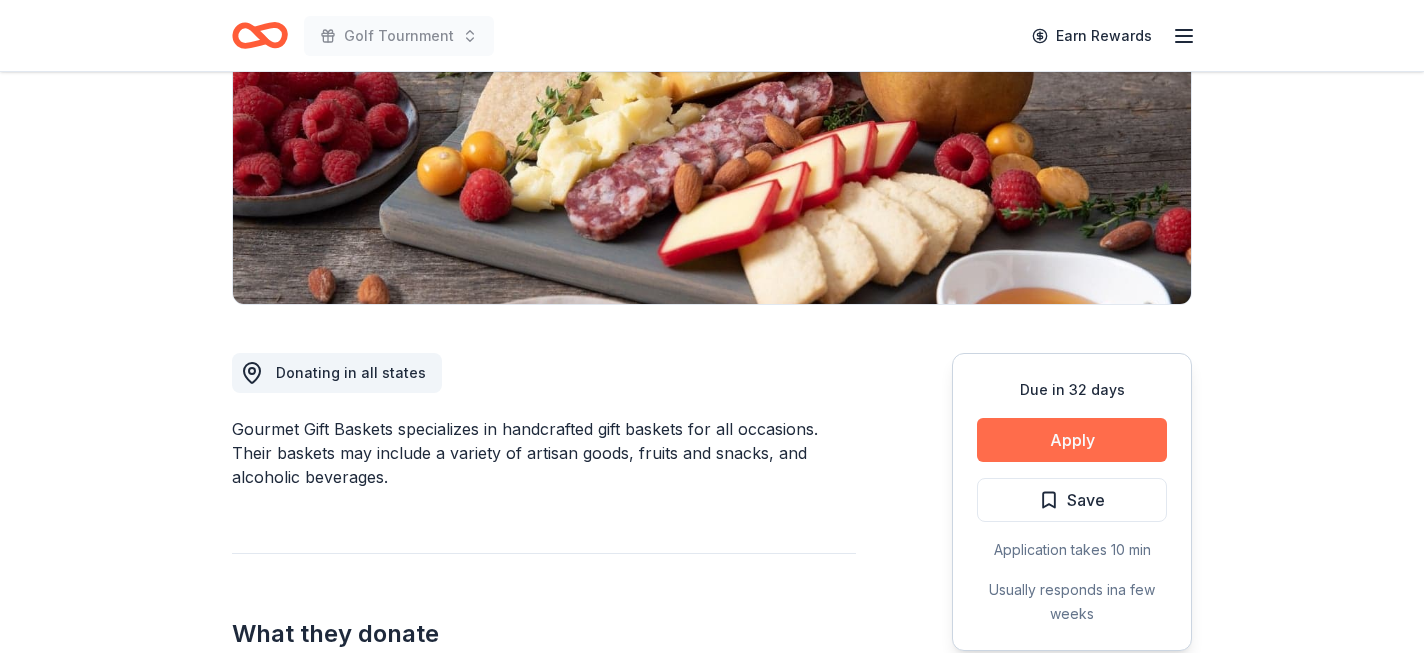 click on "Apply" at bounding box center (1072, 440) 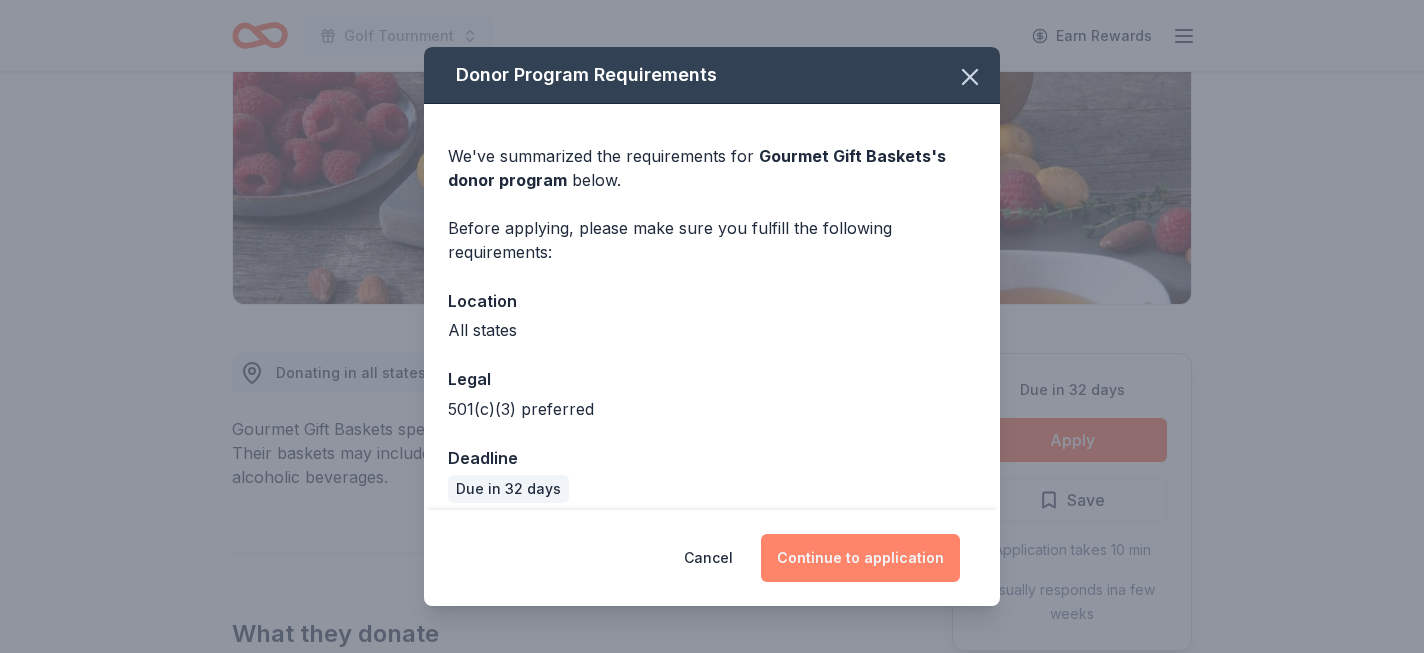 click on "Continue to application" at bounding box center [860, 558] 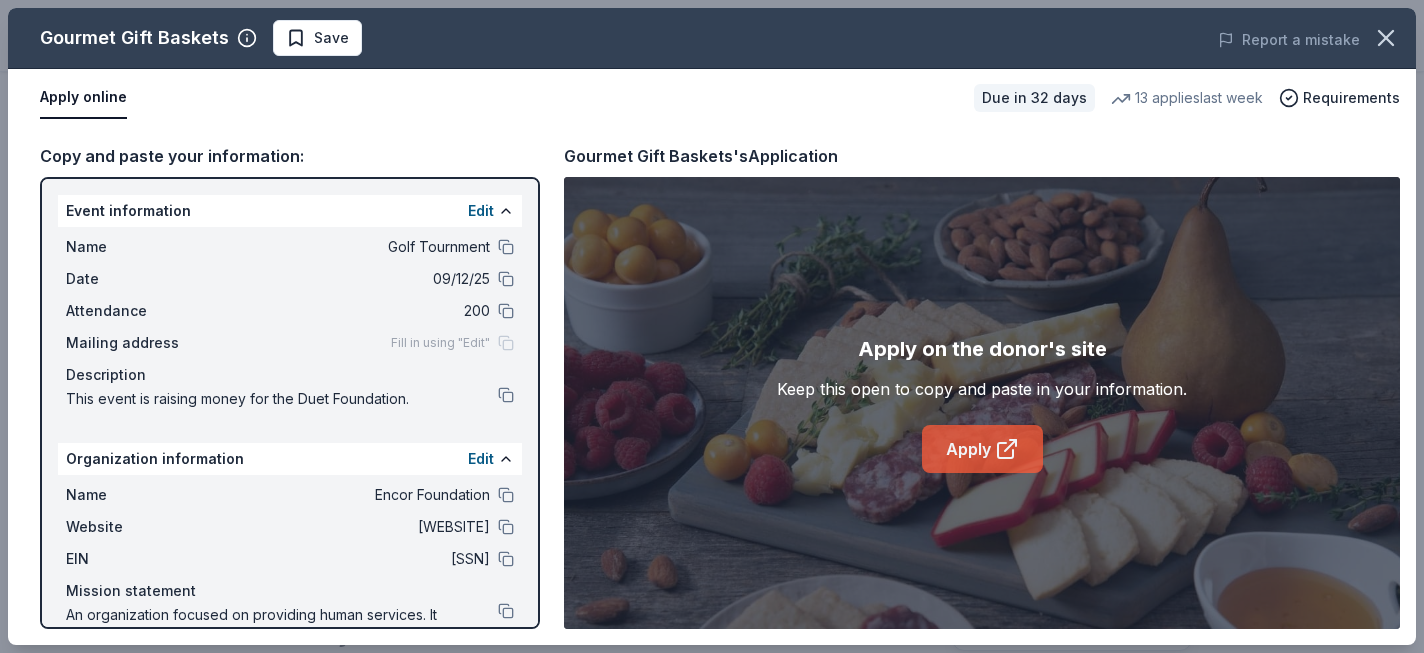 click on "Apply" at bounding box center [982, 449] 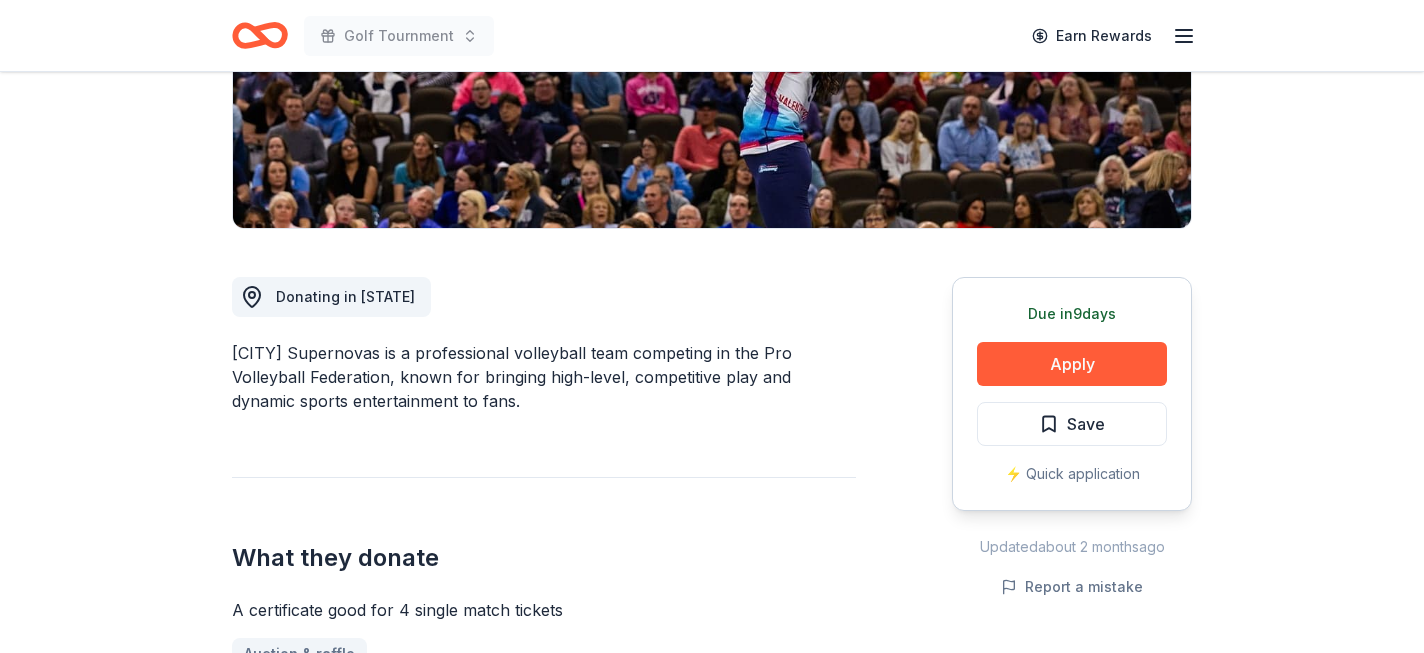 scroll, scrollTop: 470, scrollLeft: 0, axis: vertical 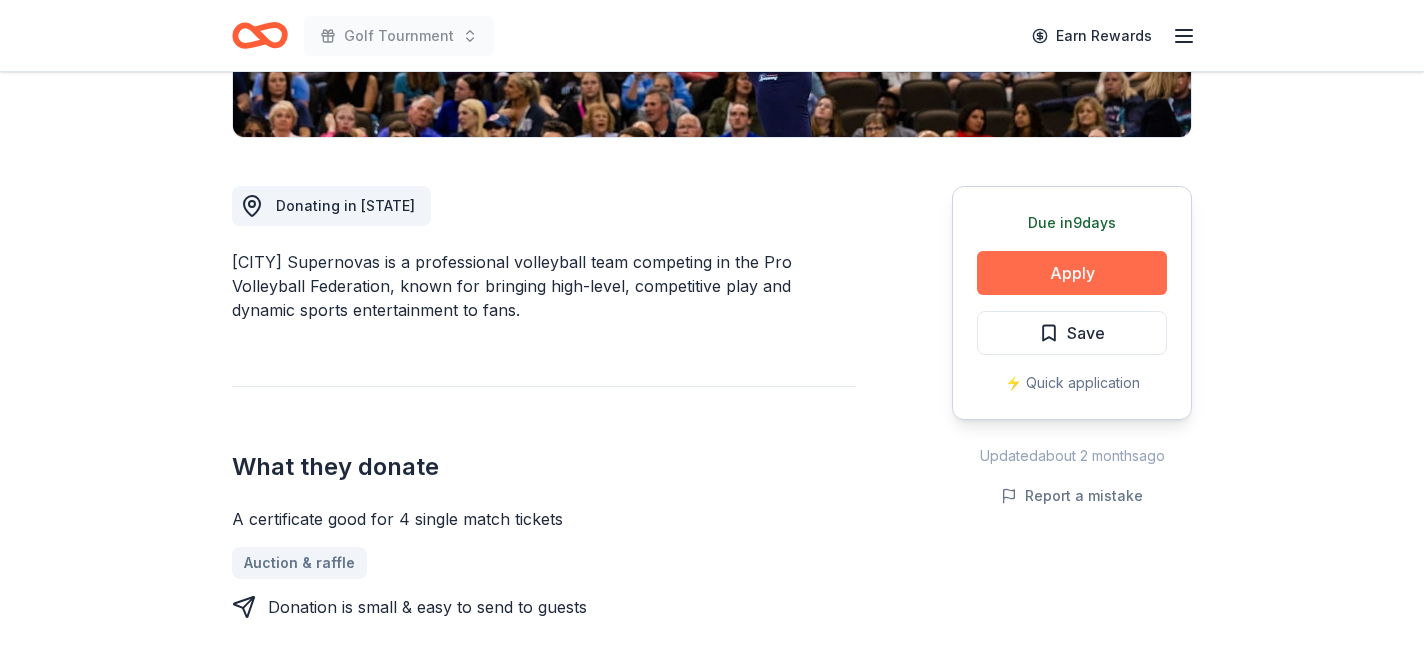 click on "Apply" at bounding box center [1072, 273] 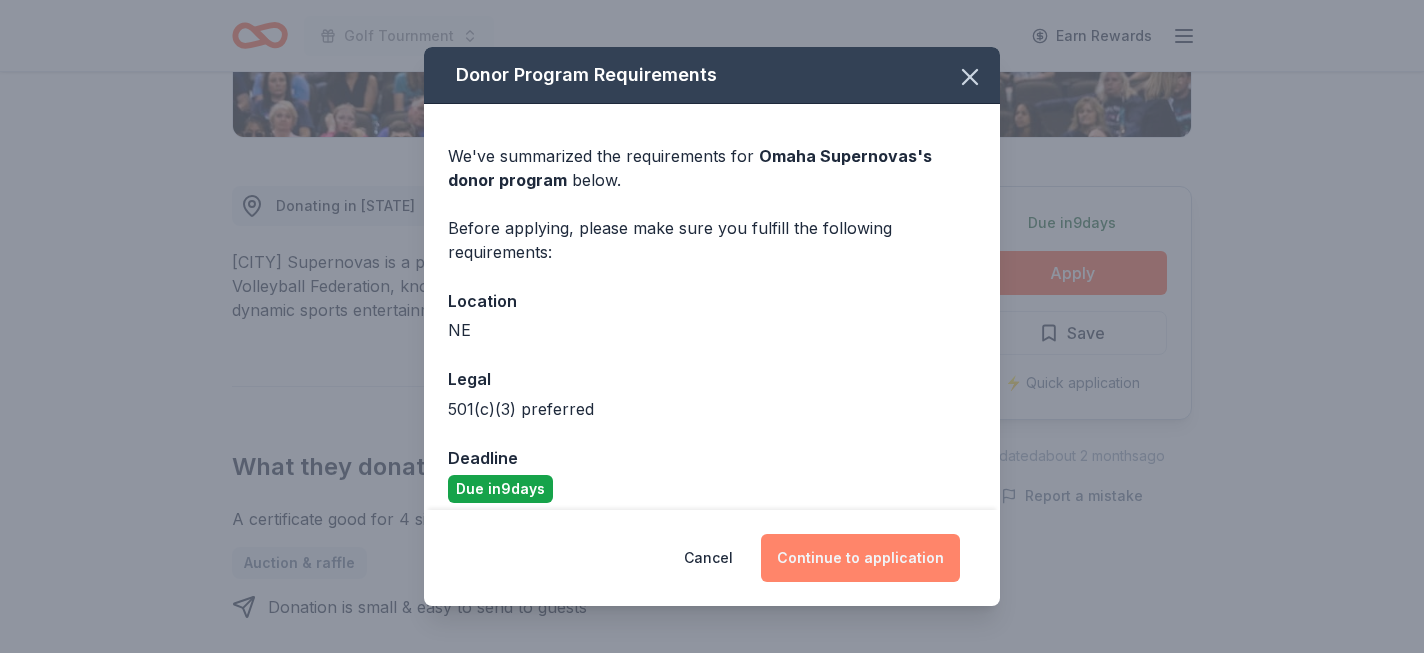 click on "Continue to application" at bounding box center [860, 558] 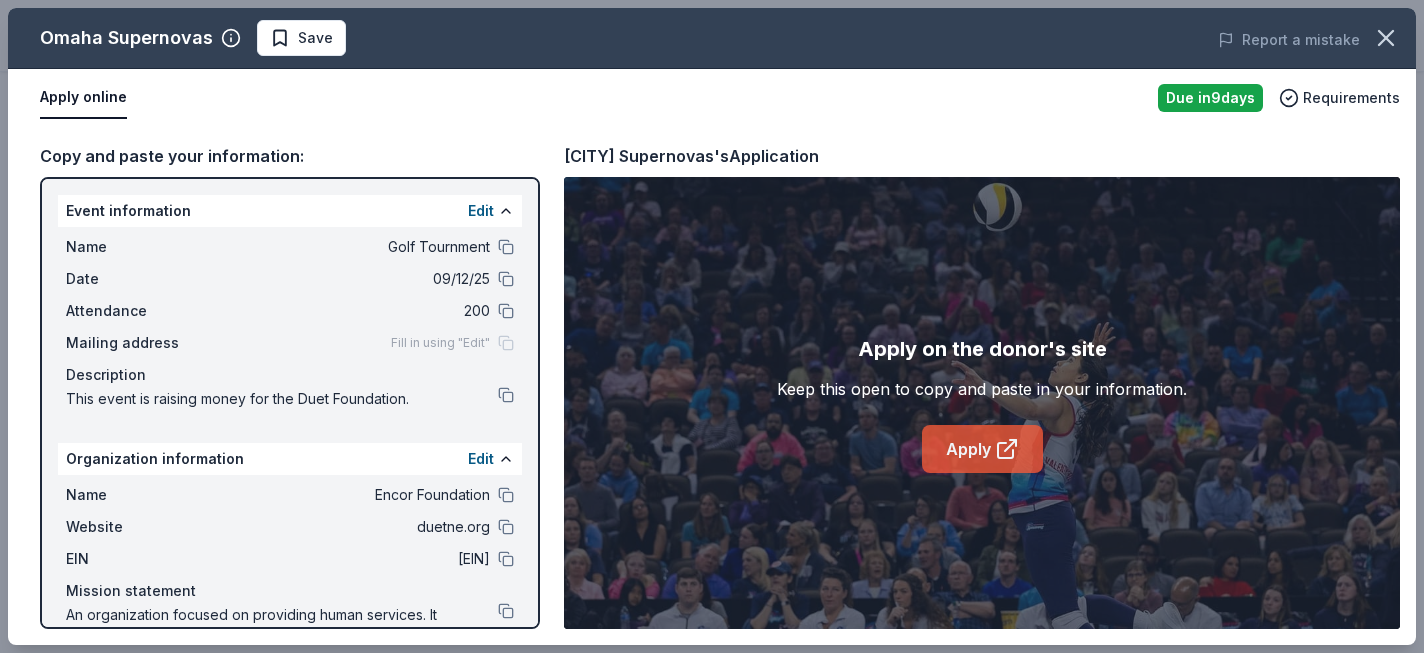 click 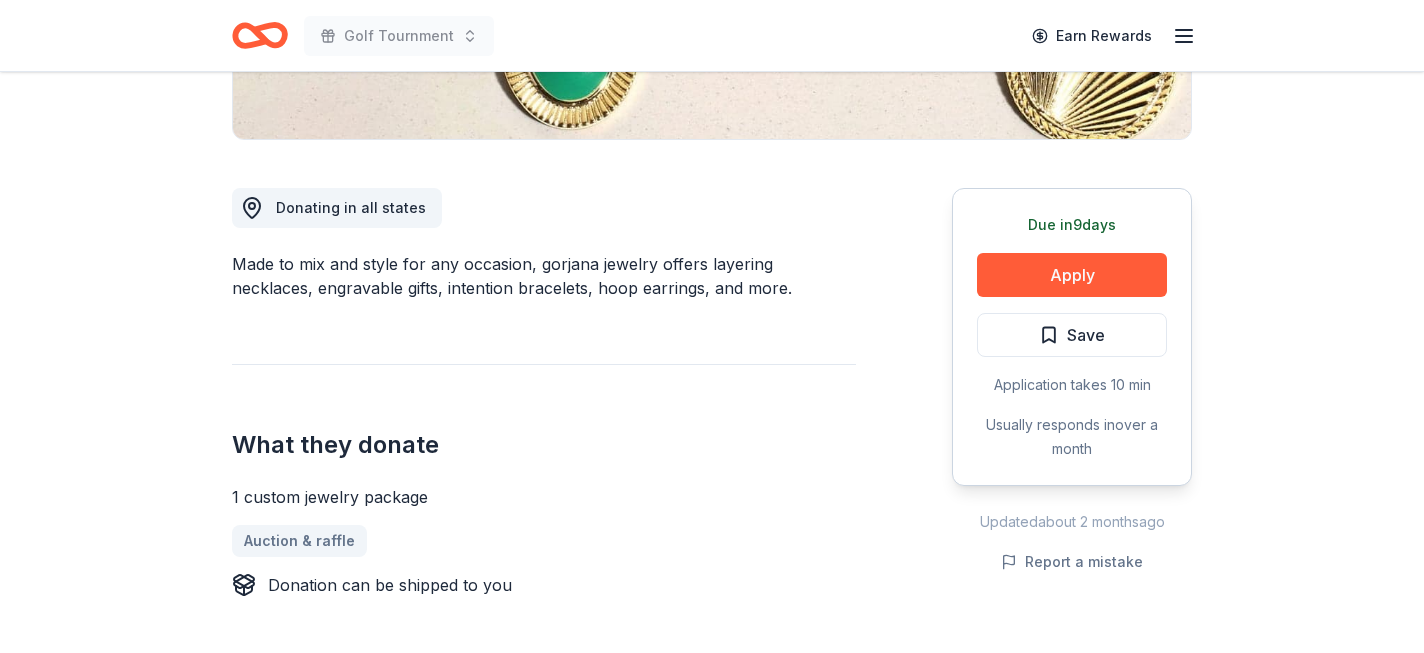 scroll, scrollTop: 467, scrollLeft: 0, axis: vertical 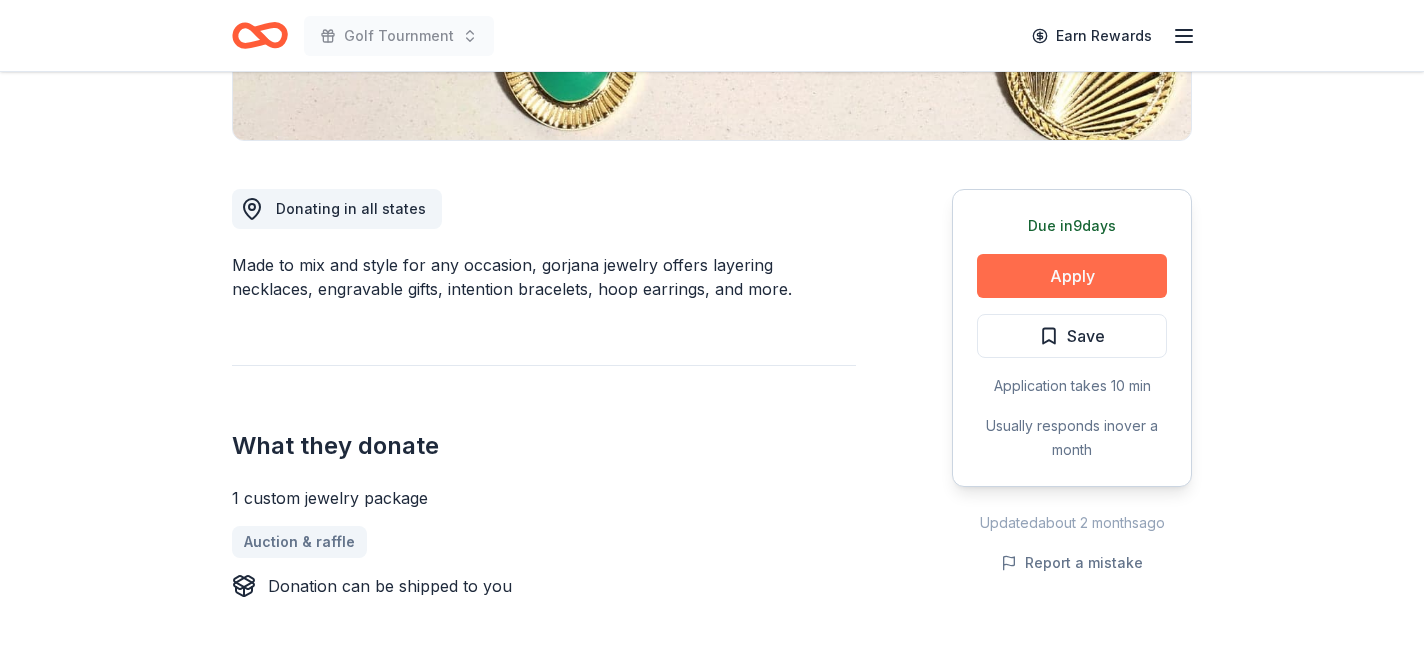 click on "Apply" at bounding box center (1072, 276) 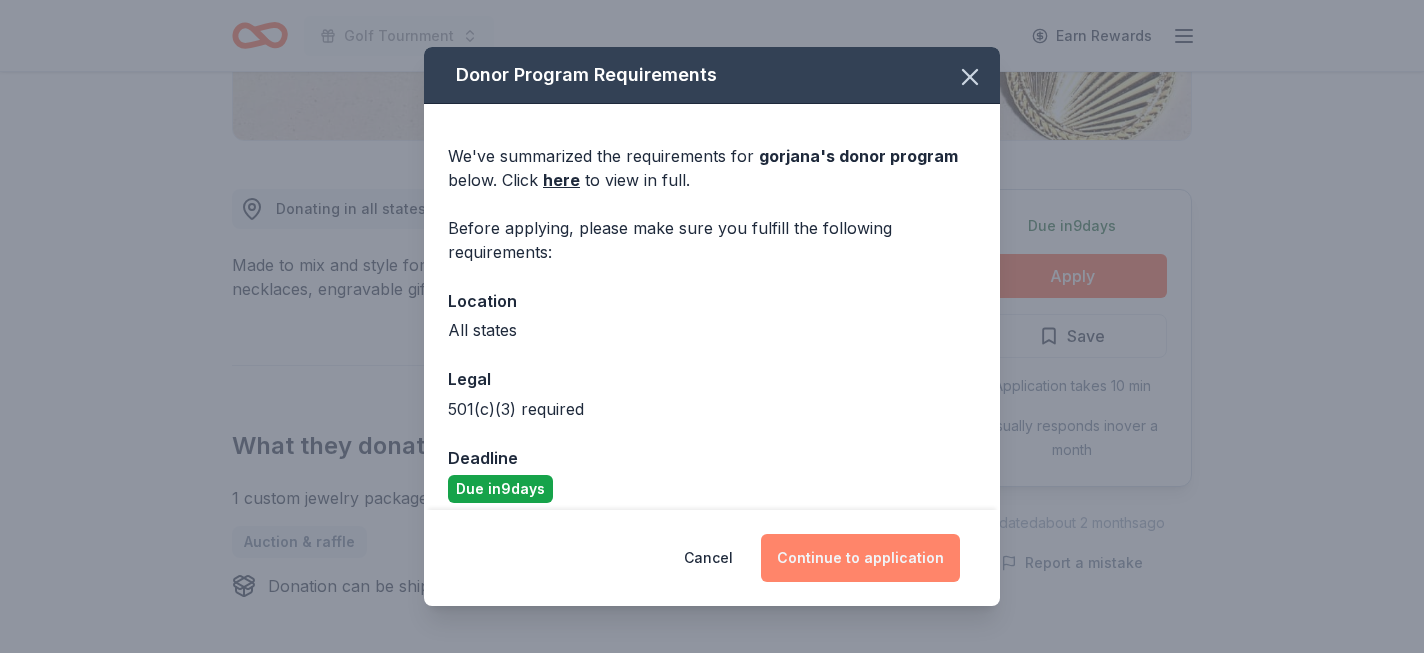 click on "Continue to application" at bounding box center (860, 558) 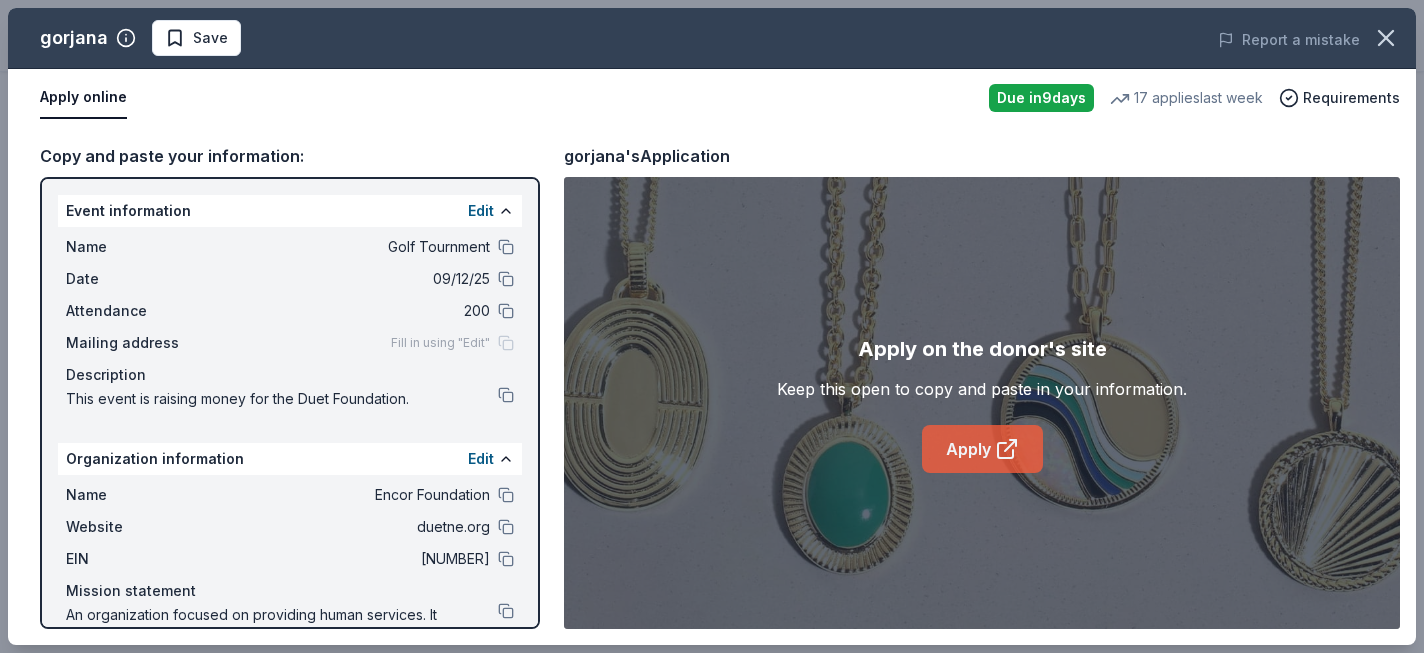 click on "Apply" at bounding box center (982, 449) 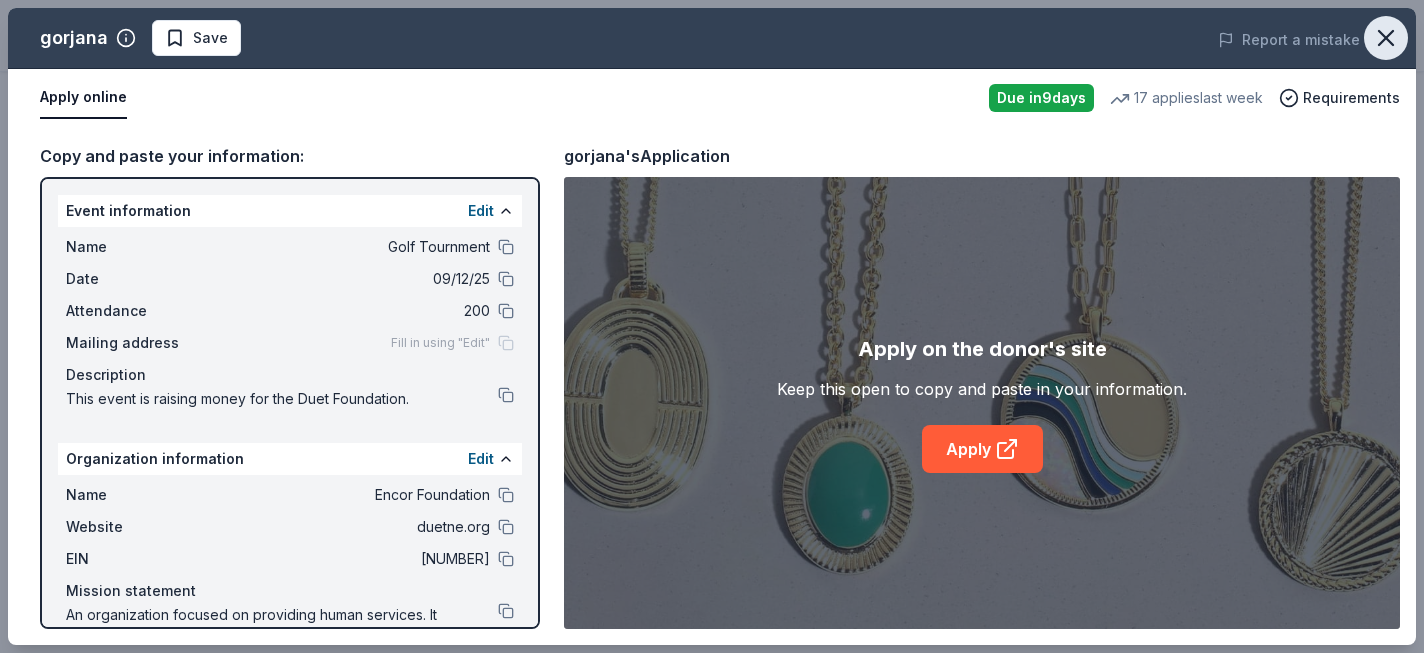 click 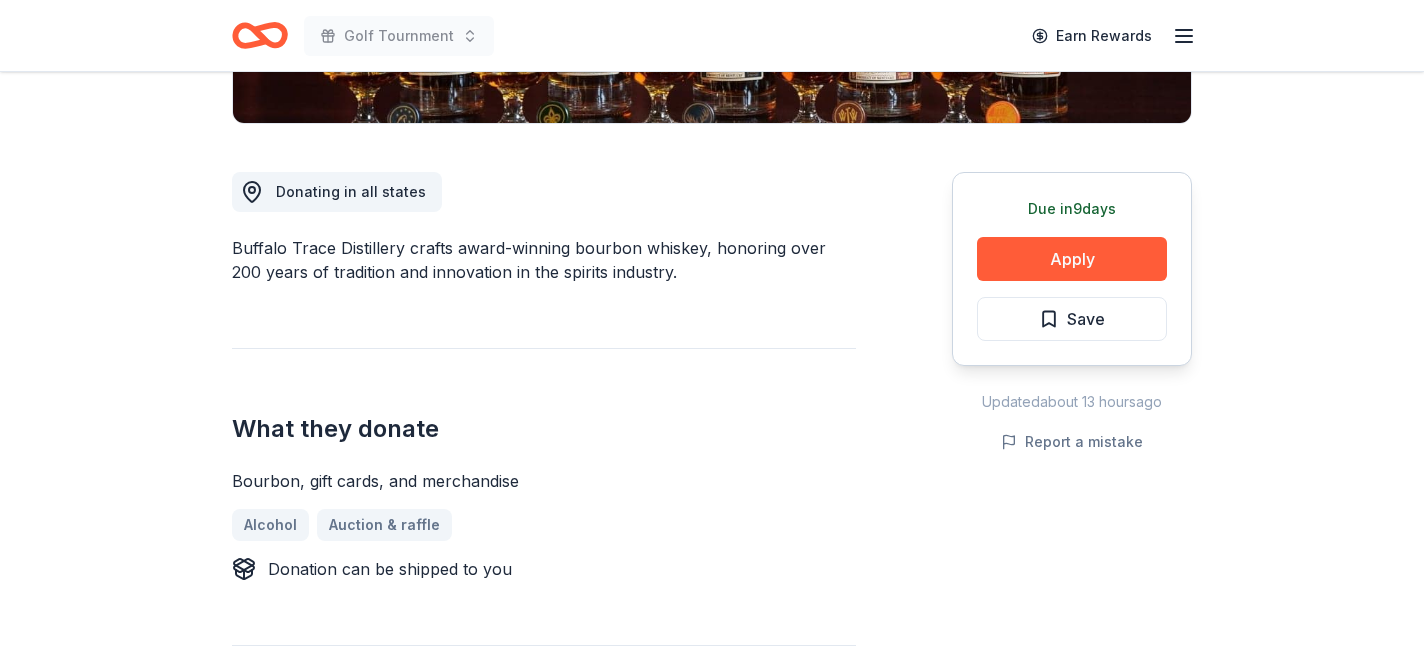 scroll, scrollTop: 485, scrollLeft: 0, axis: vertical 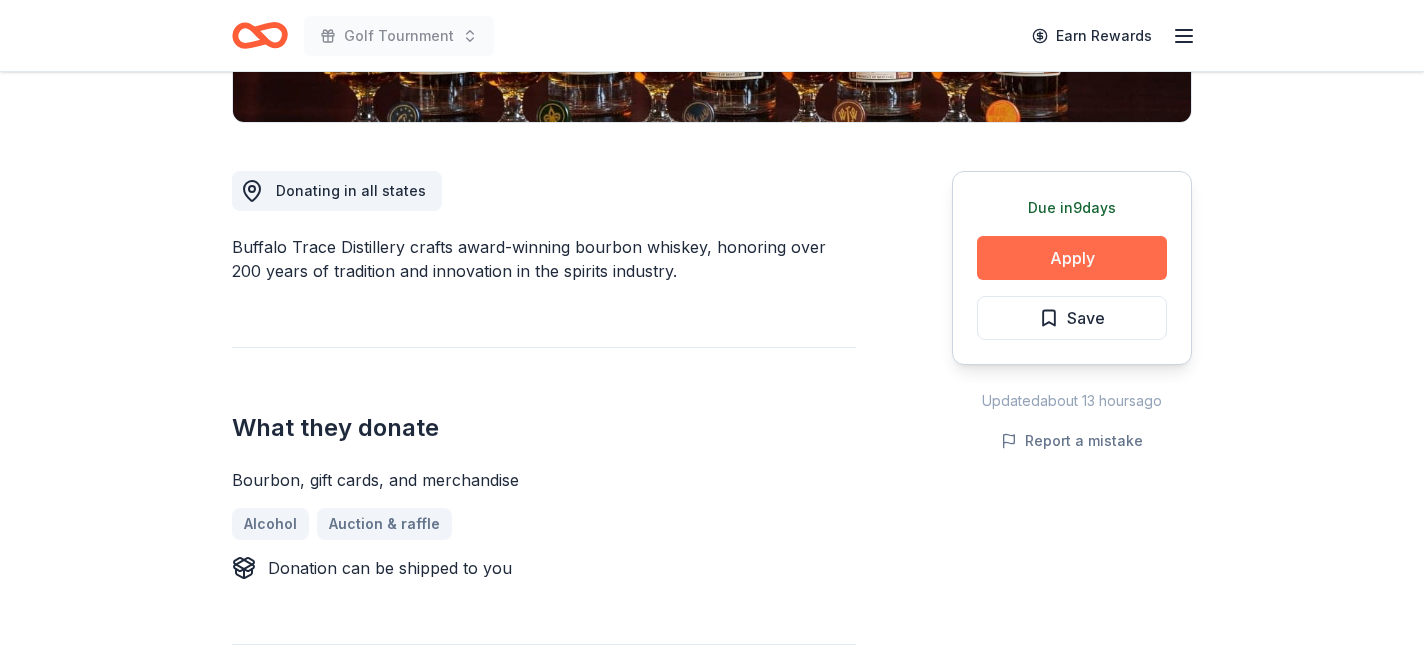 click on "Apply" at bounding box center (1072, 258) 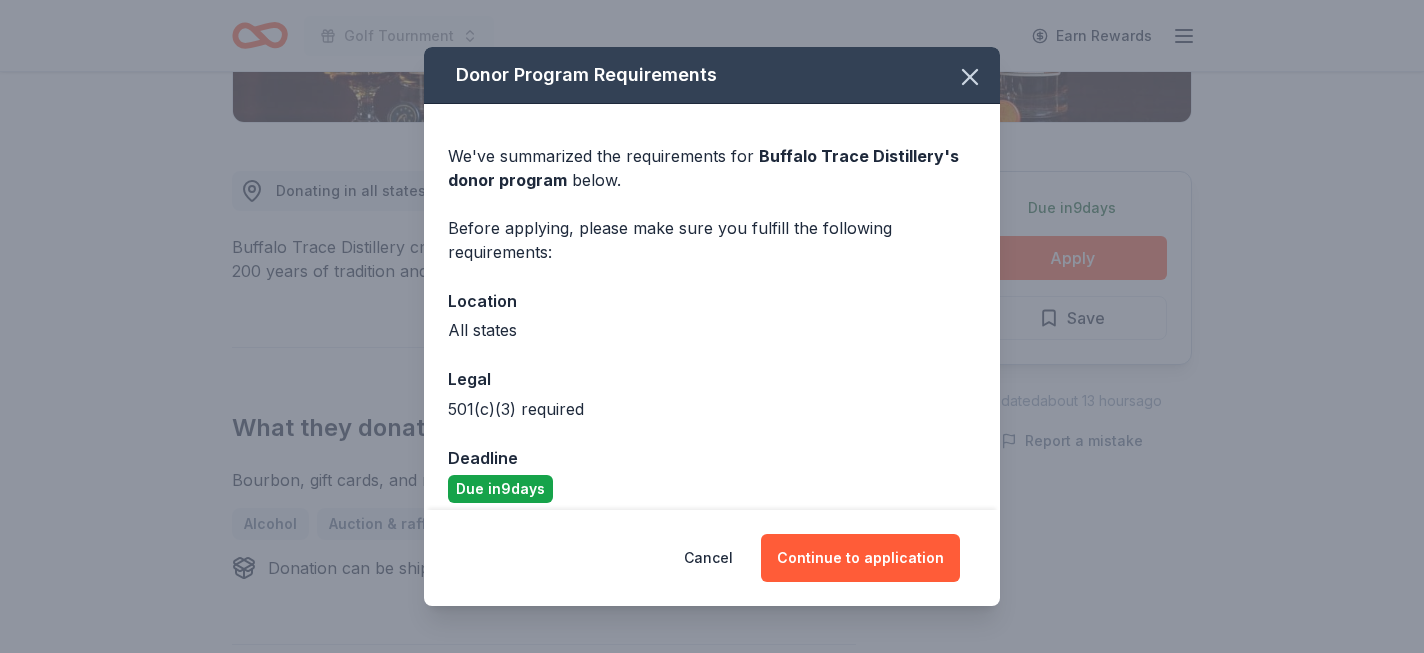 click on "Cancel Continue to application" at bounding box center (712, 558) 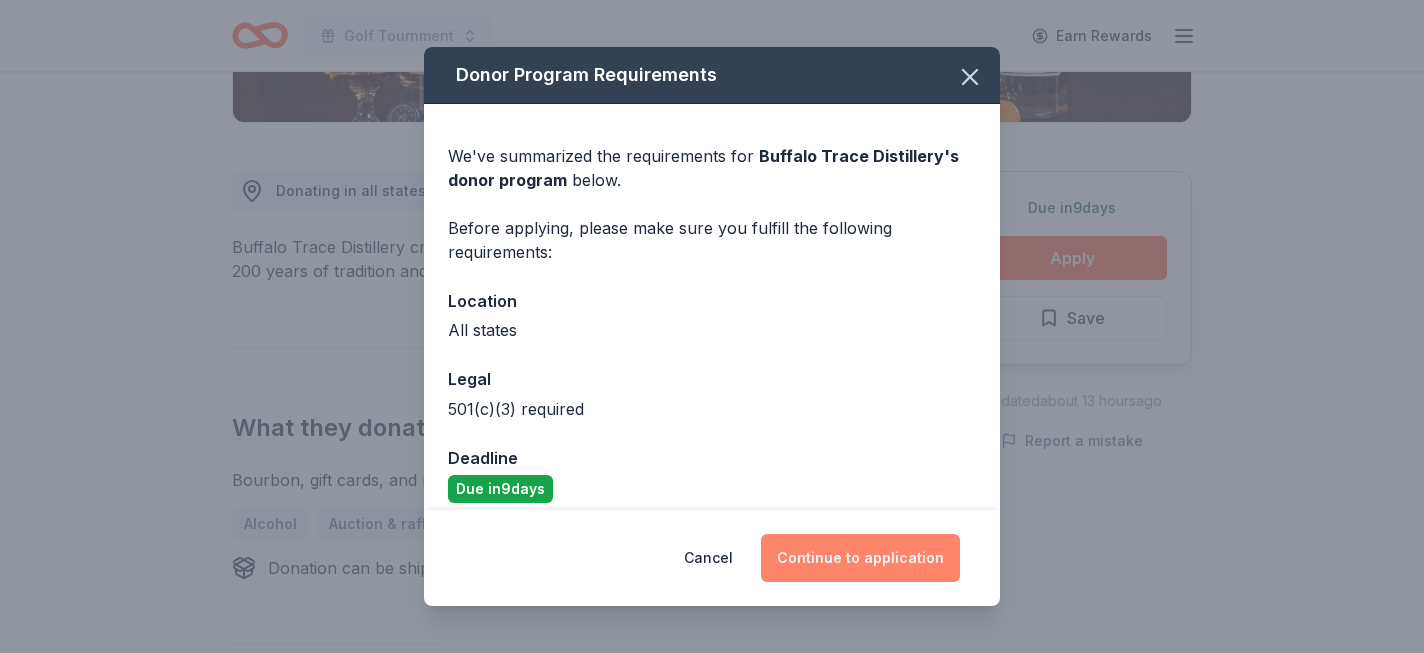 click on "Continue to application" at bounding box center (860, 558) 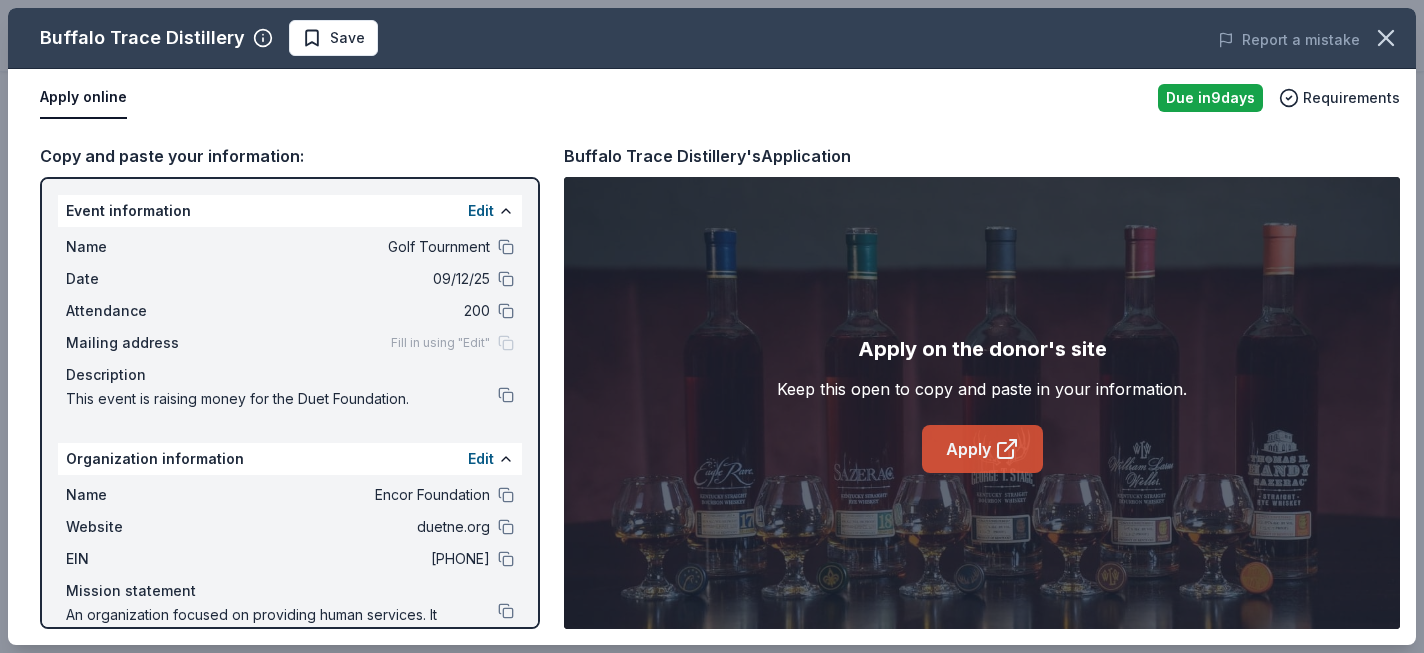 click on "Apply" at bounding box center [982, 449] 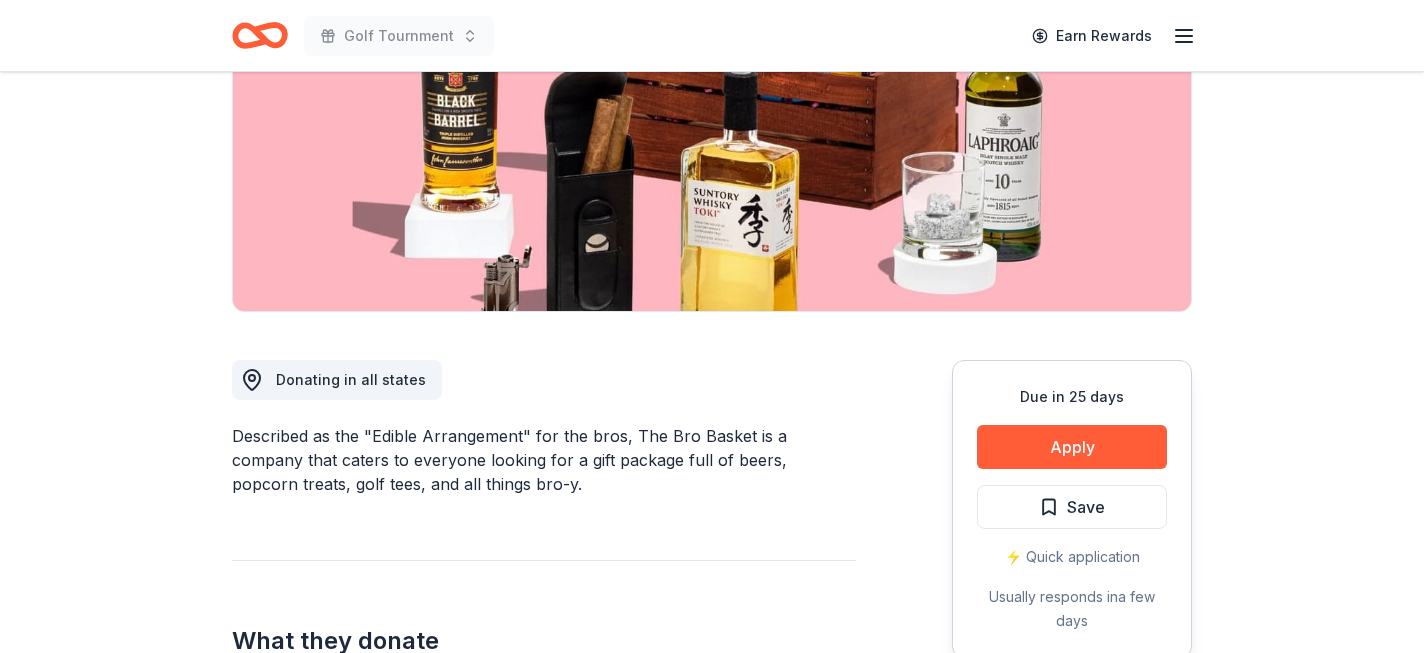 scroll, scrollTop: 297, scrollLeft: 0, axis: vertical 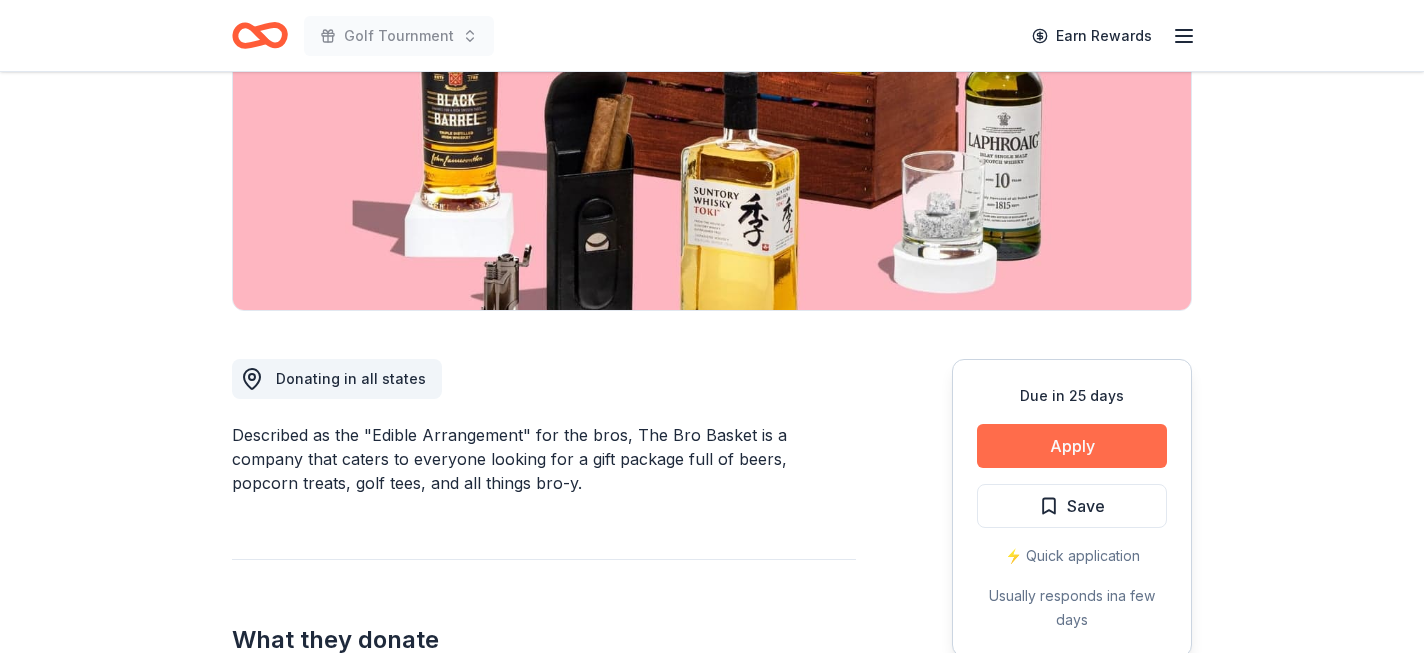 click on "Apply" at bounding box center [1072, 446] 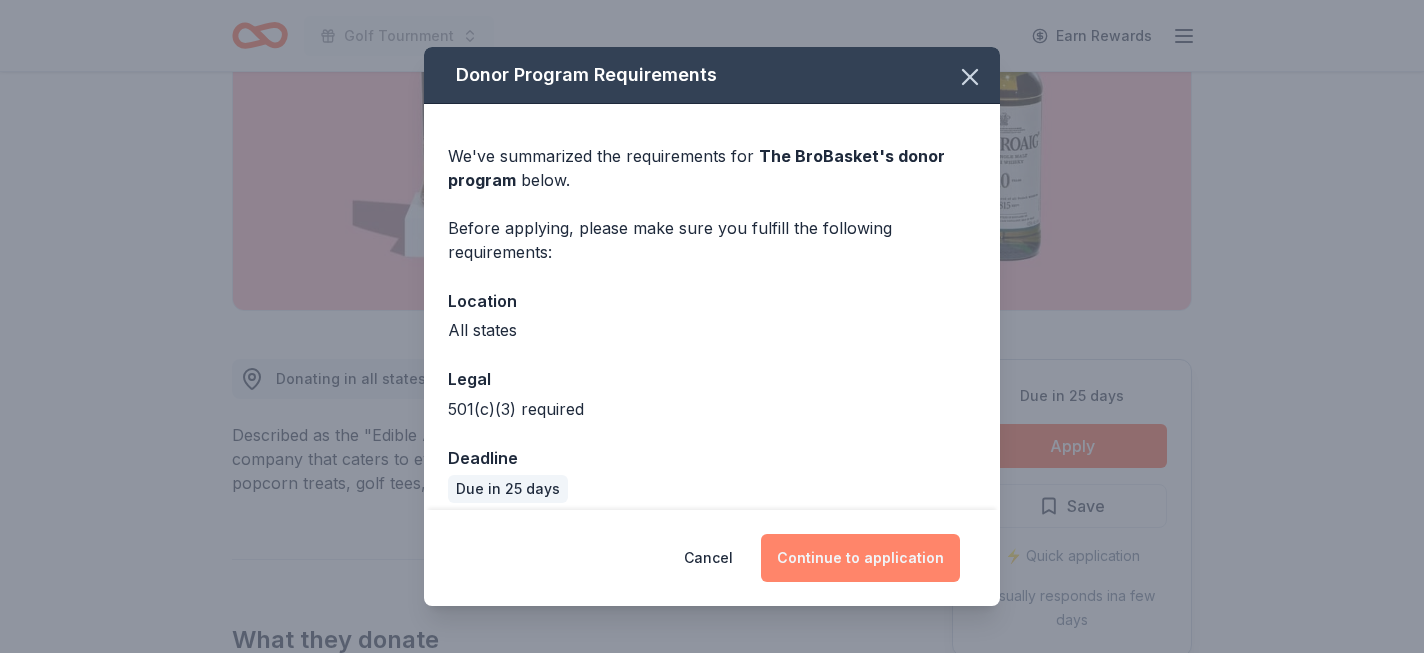 click on "Continue to application" at bounding box center [860, 558] 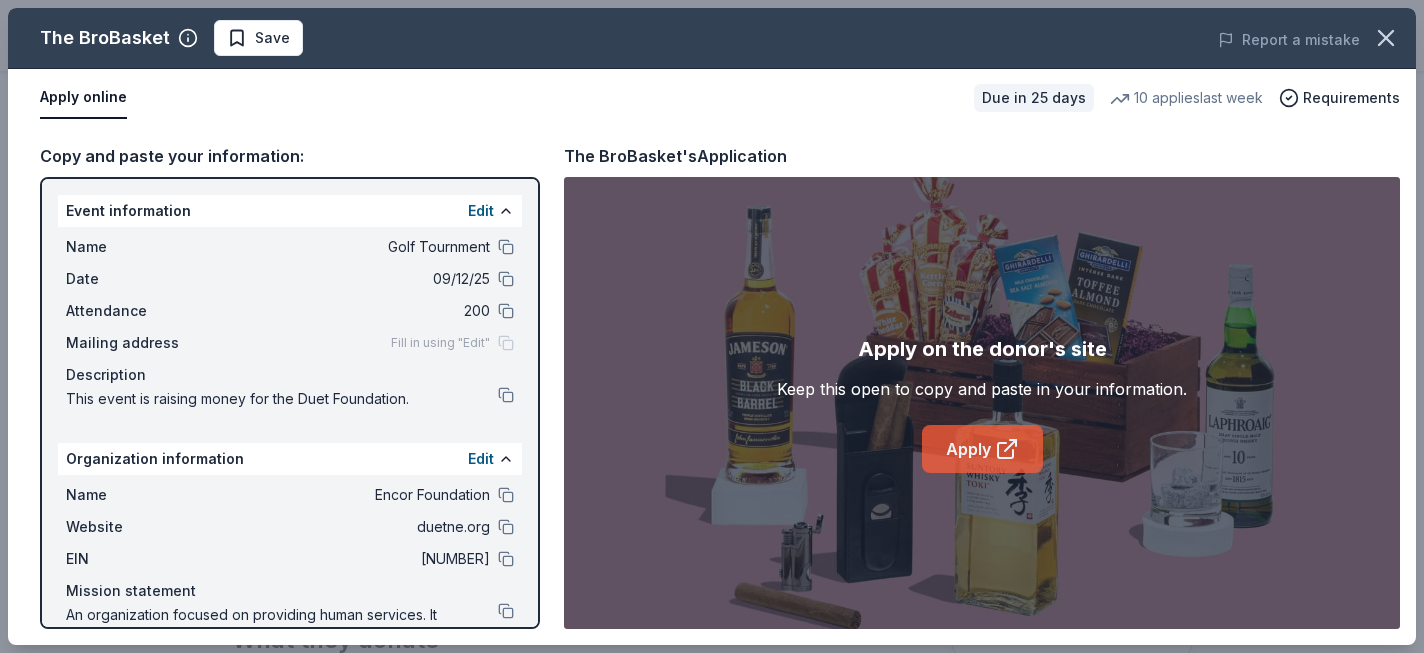 click on "Apply" at bounding box center [982, 449] 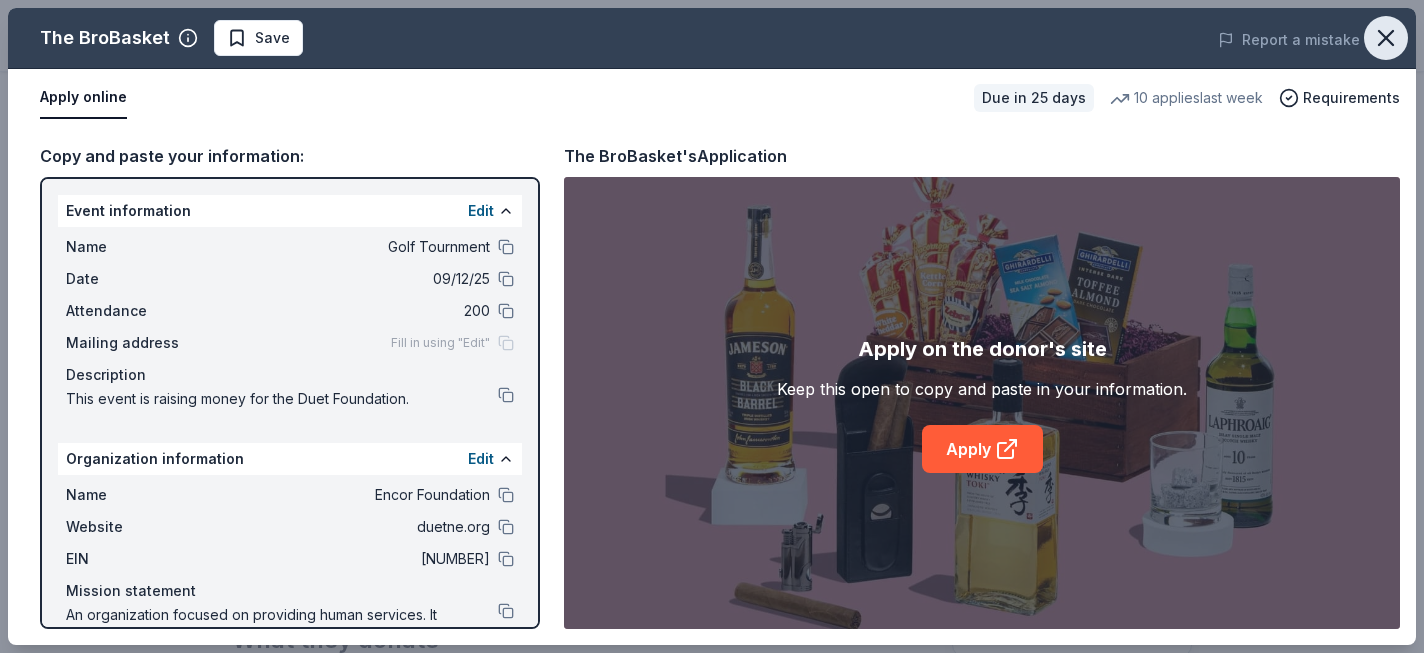 click at bounding box center (1386, 38) 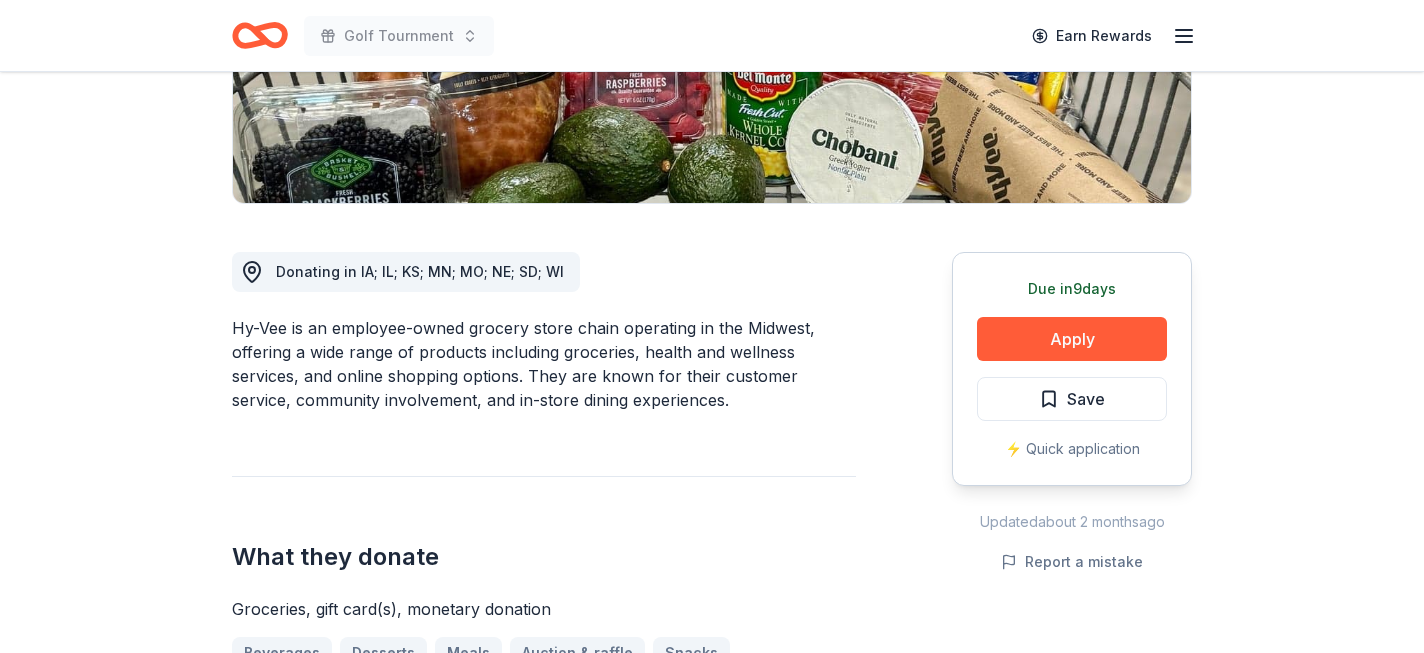 scroll, scrollTop: 407, scrollLeft: 0, axis: vertical 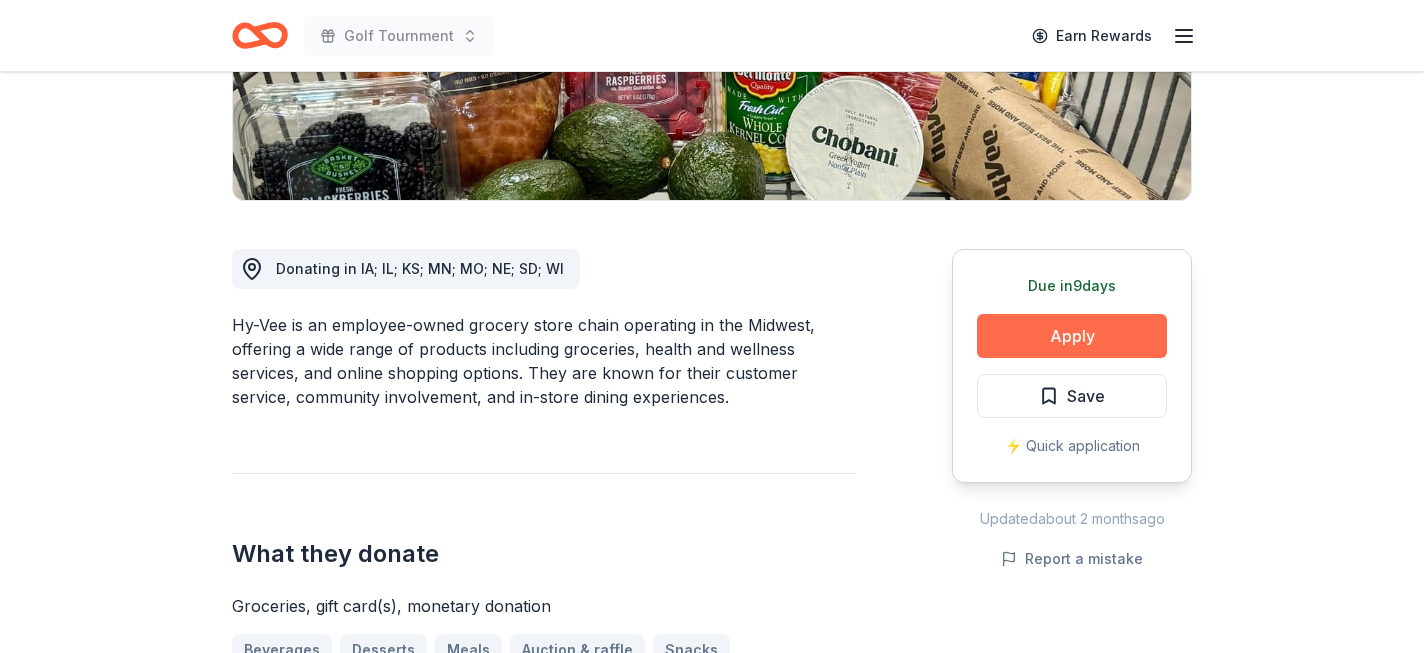 click on "Apply" at bounding box center [1072, 336] 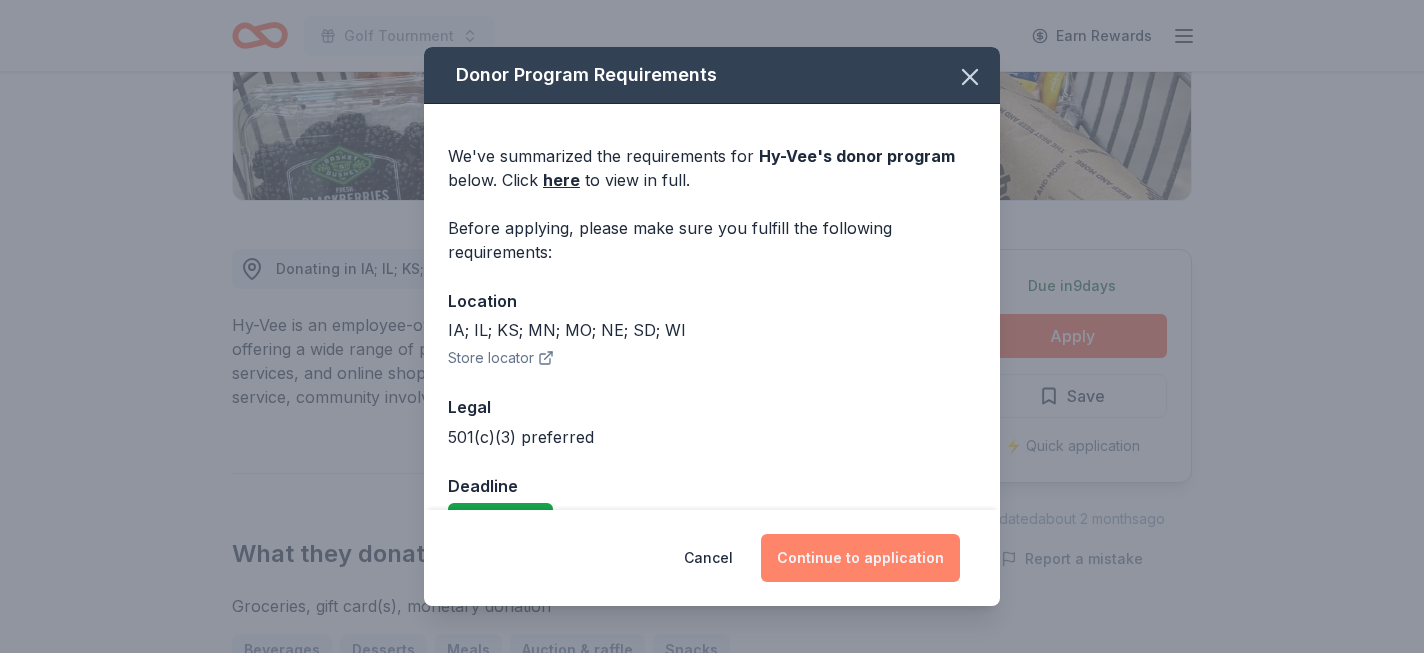 click on "Continue to application" at bounding box center [860, 558] 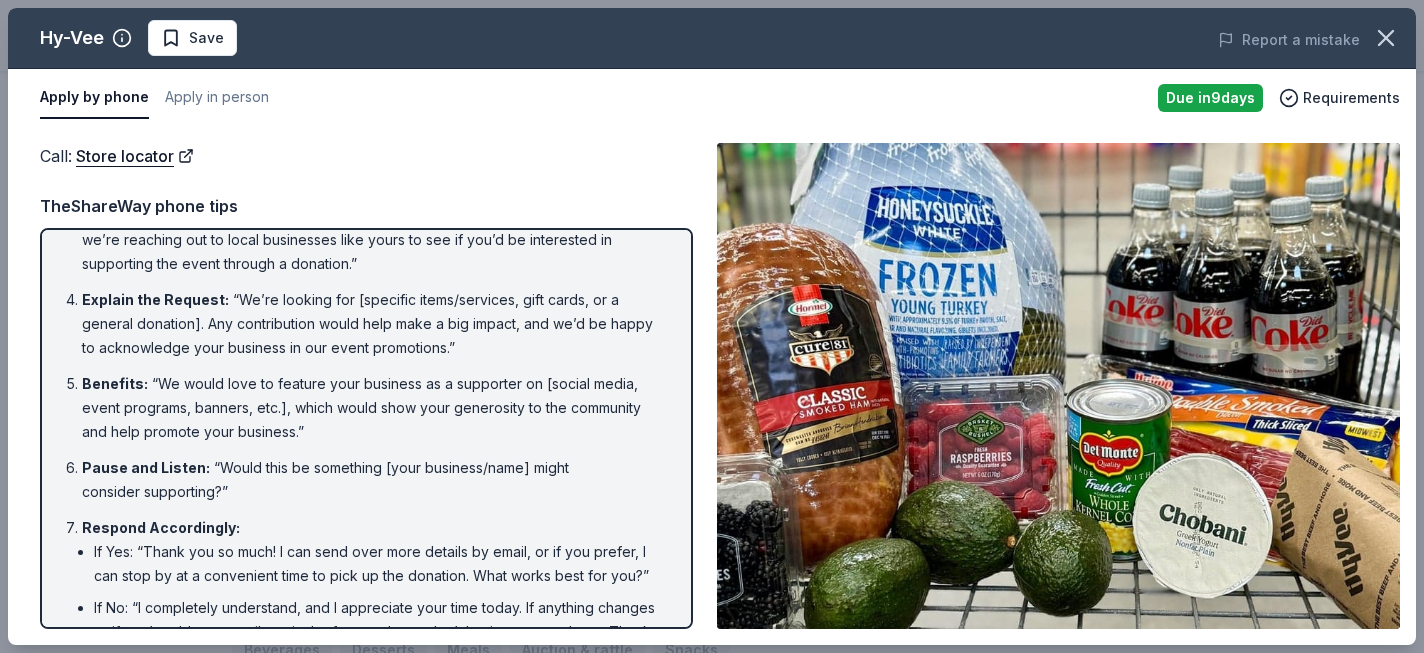 scroll, scrollTop: 212, scrollLeft: 0, axis: vertical 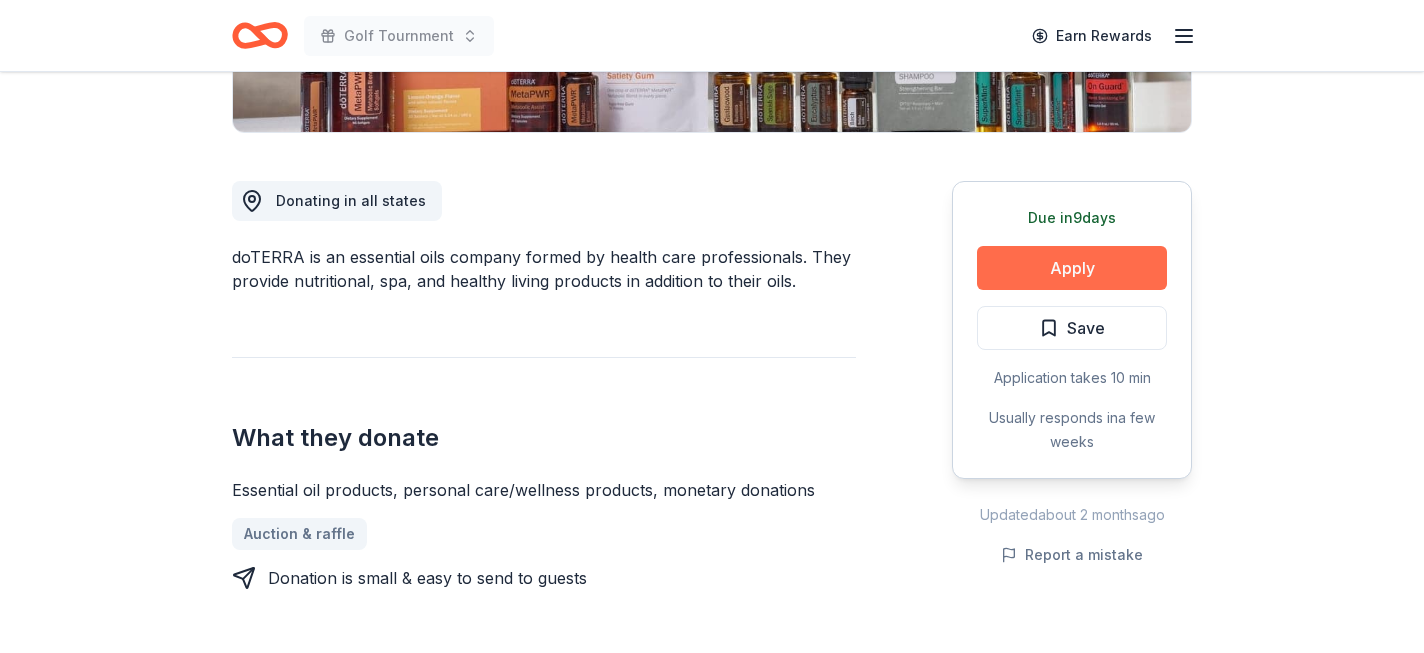 click on "Apply" at bounding box center [1072, 268] 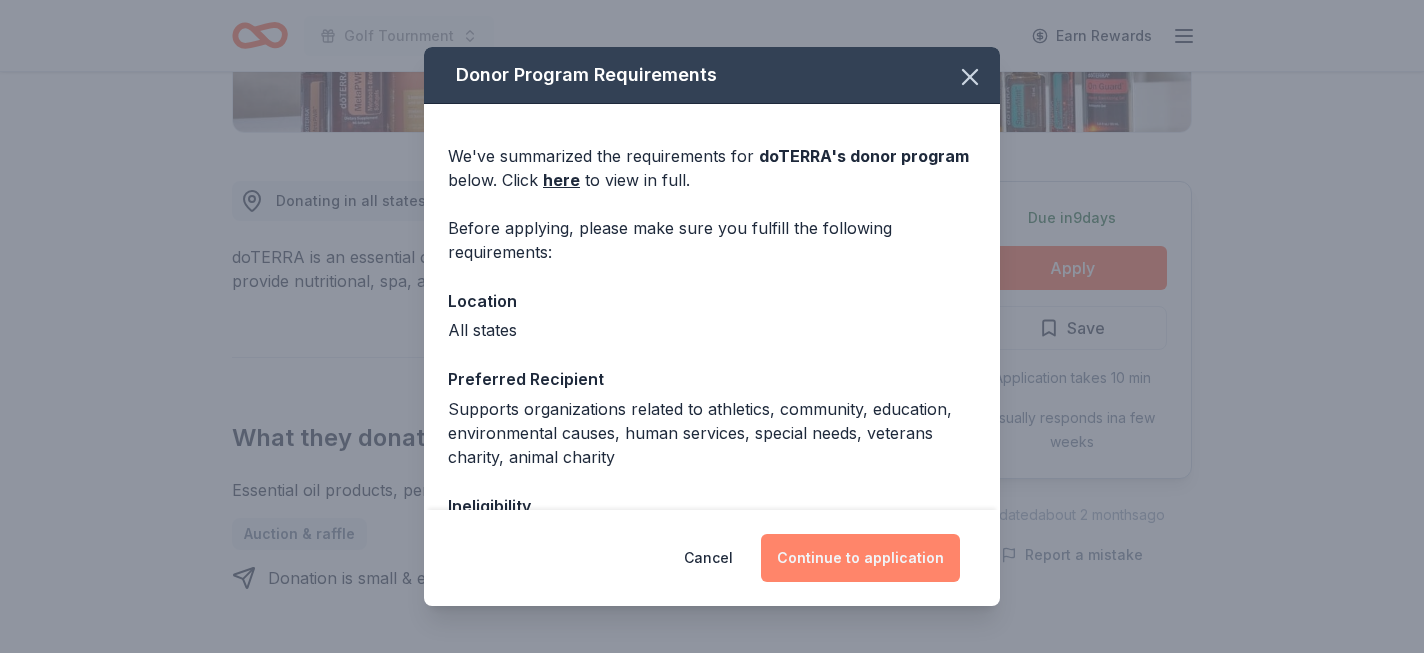 click on "Continue to application" at bounding box center [860, 558] 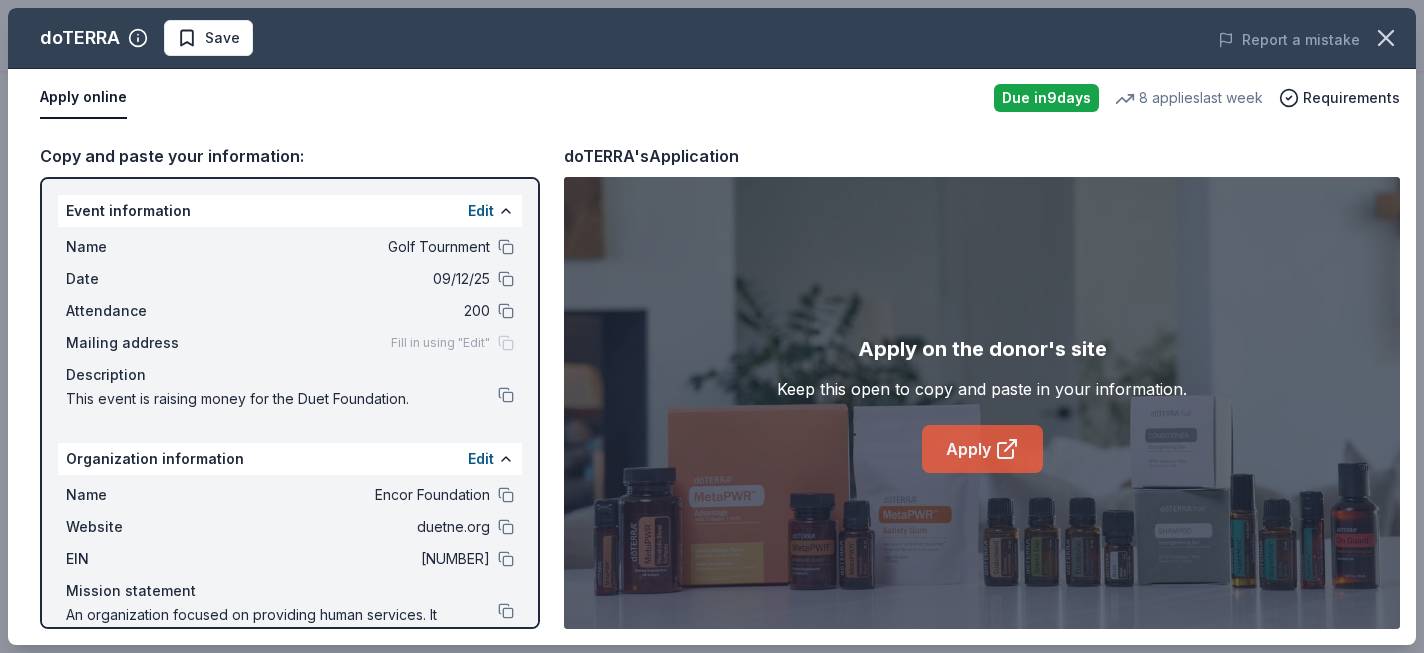click on "Apply" at bounding box center (982, 449) 